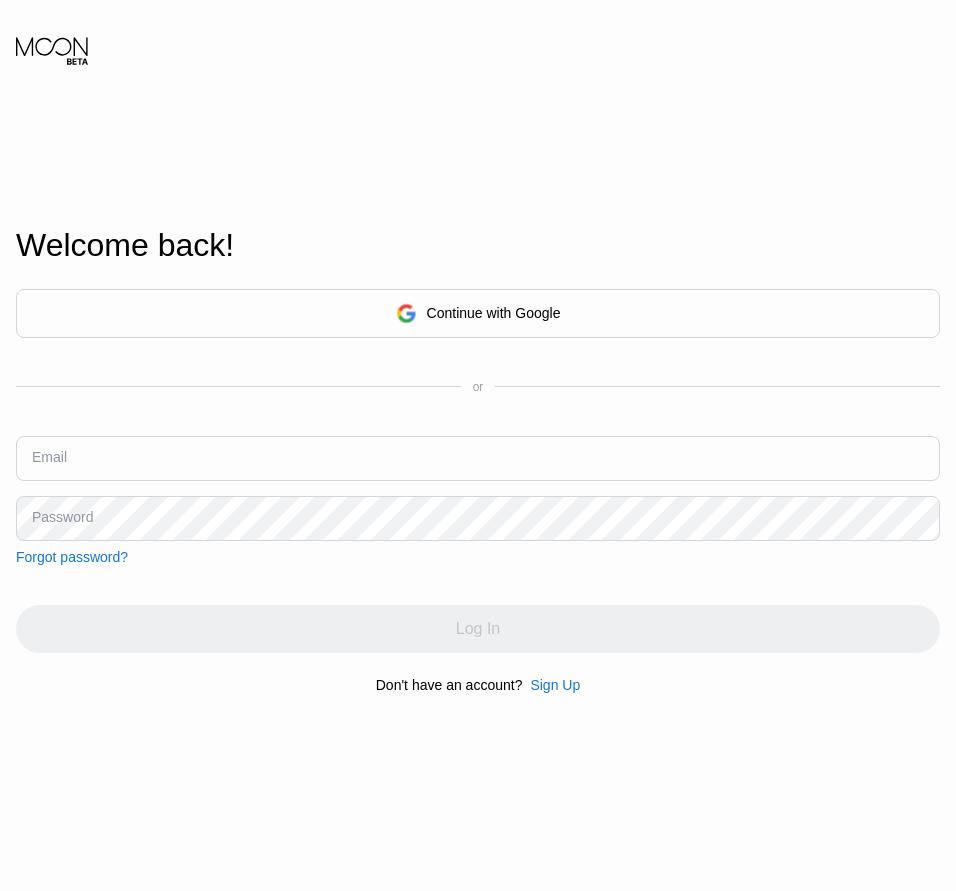 scroll, scrollTop: 0, scrollLeft: 0, axis: both 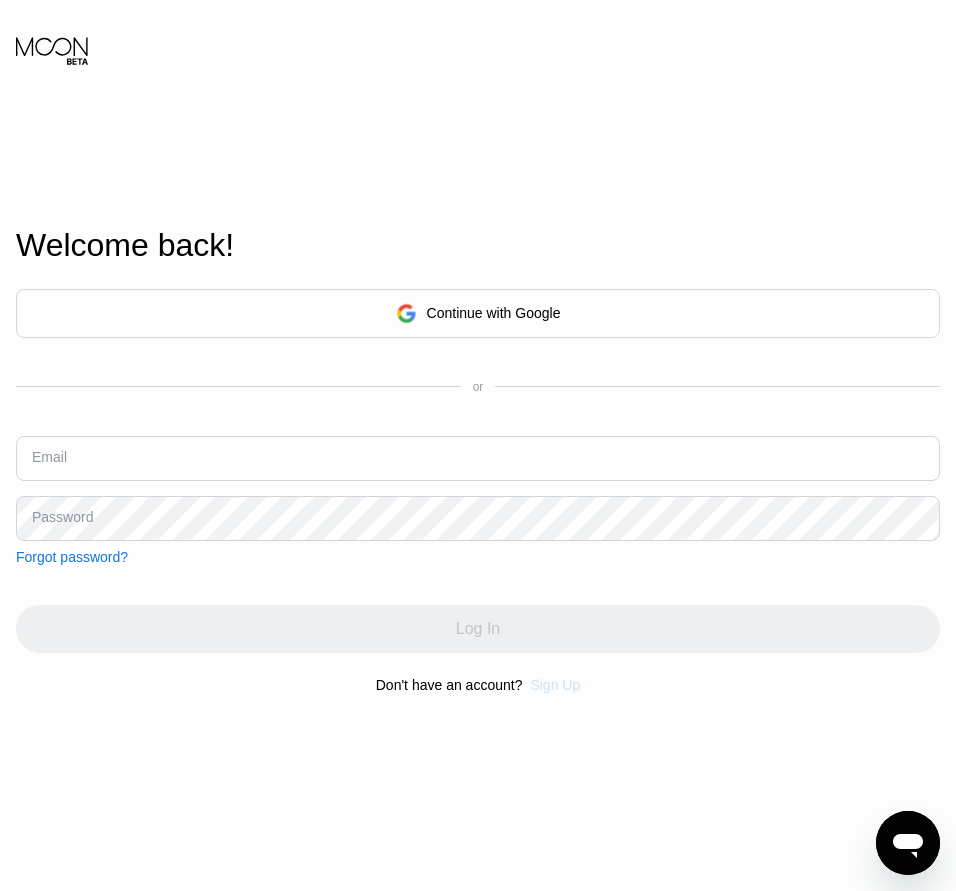 click on "Sign Up" at bounding box center [555, 685] 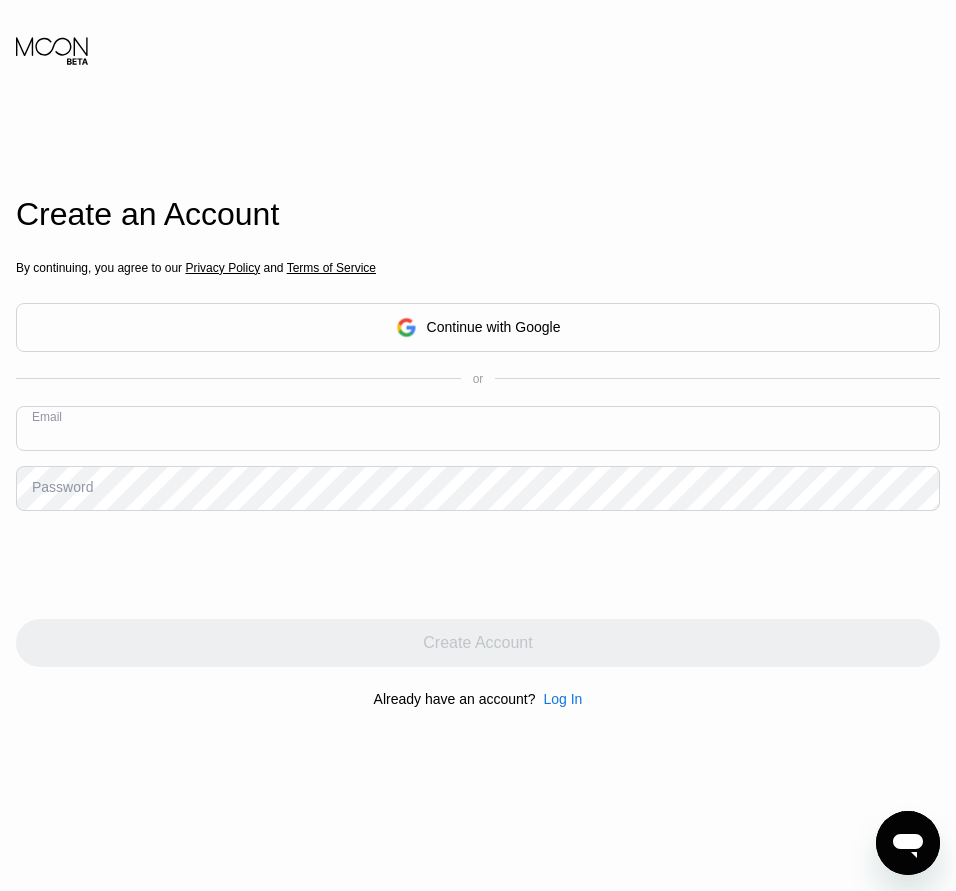 drag, startPoint x: 161, startPoint y: 460, endPoint x: 65, endPoint y: 433, distance: 99.724625 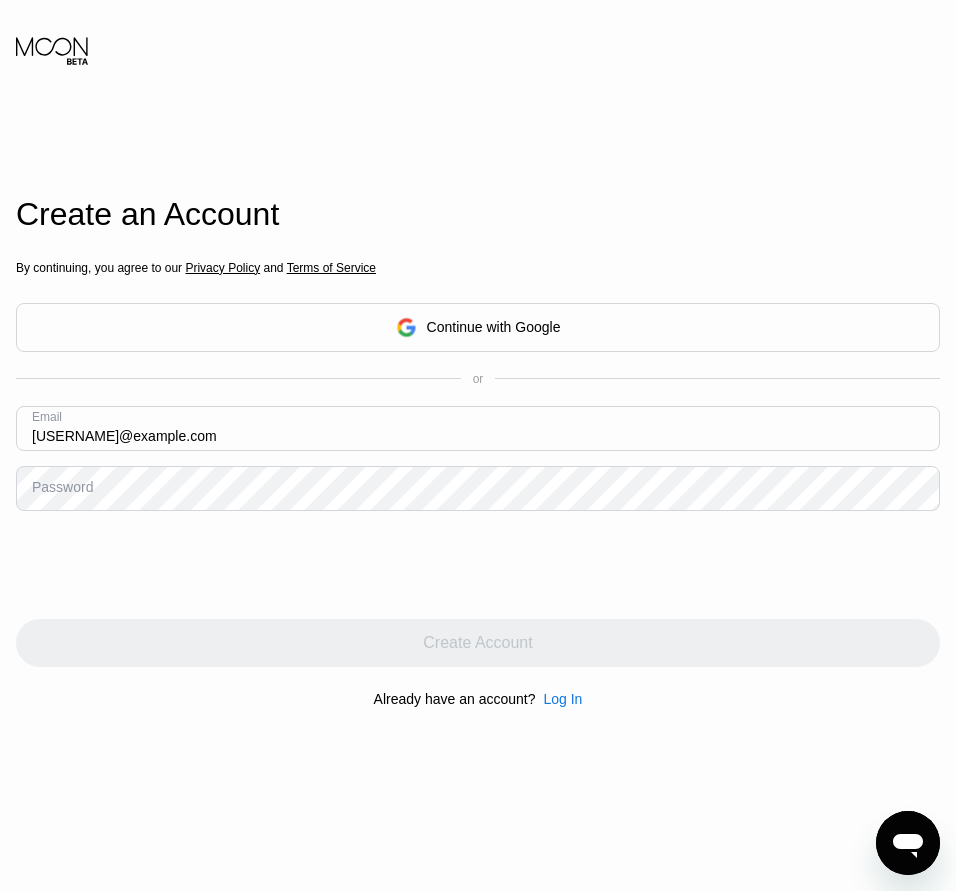 type on "[EMAIL]" 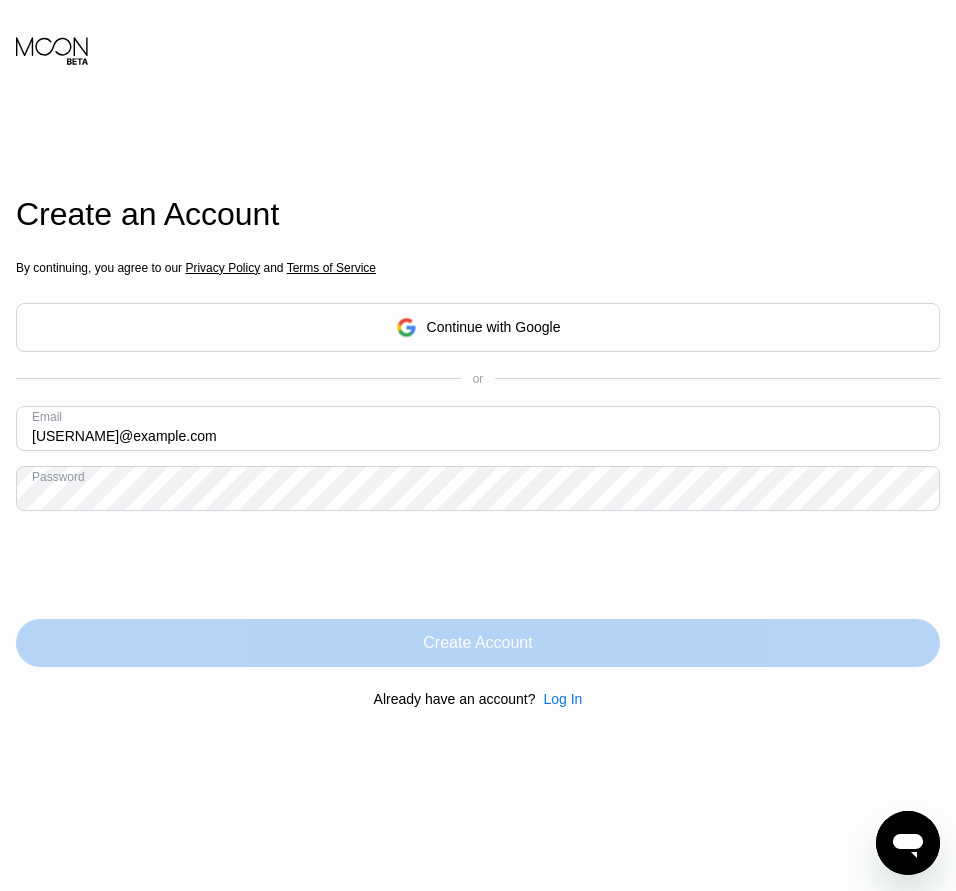 click on "Create Account" at bounding box center (478, 643) 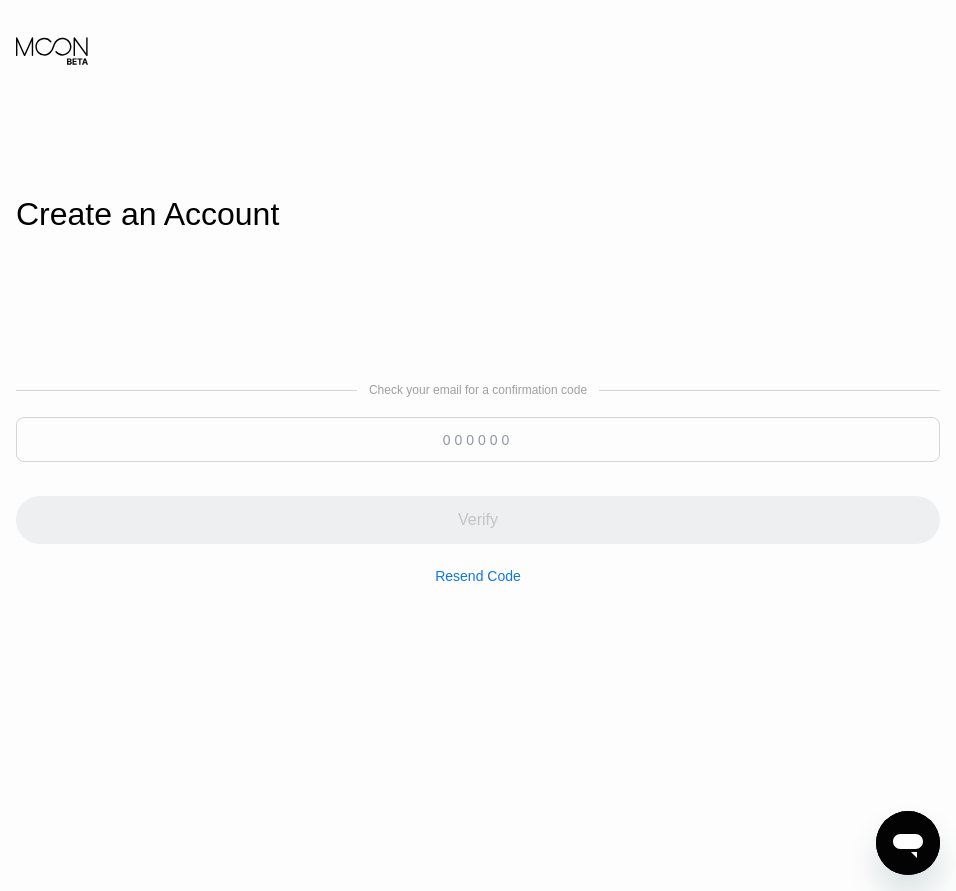 click at bounding box center [478, 439] 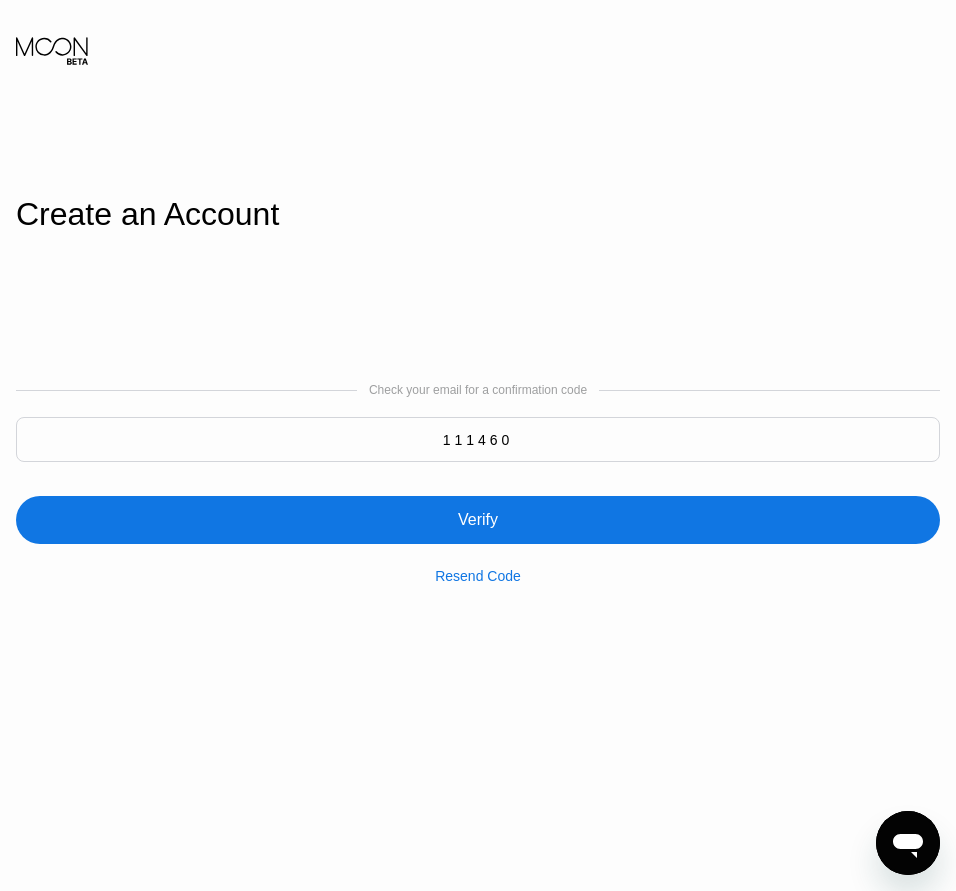type on "111460" 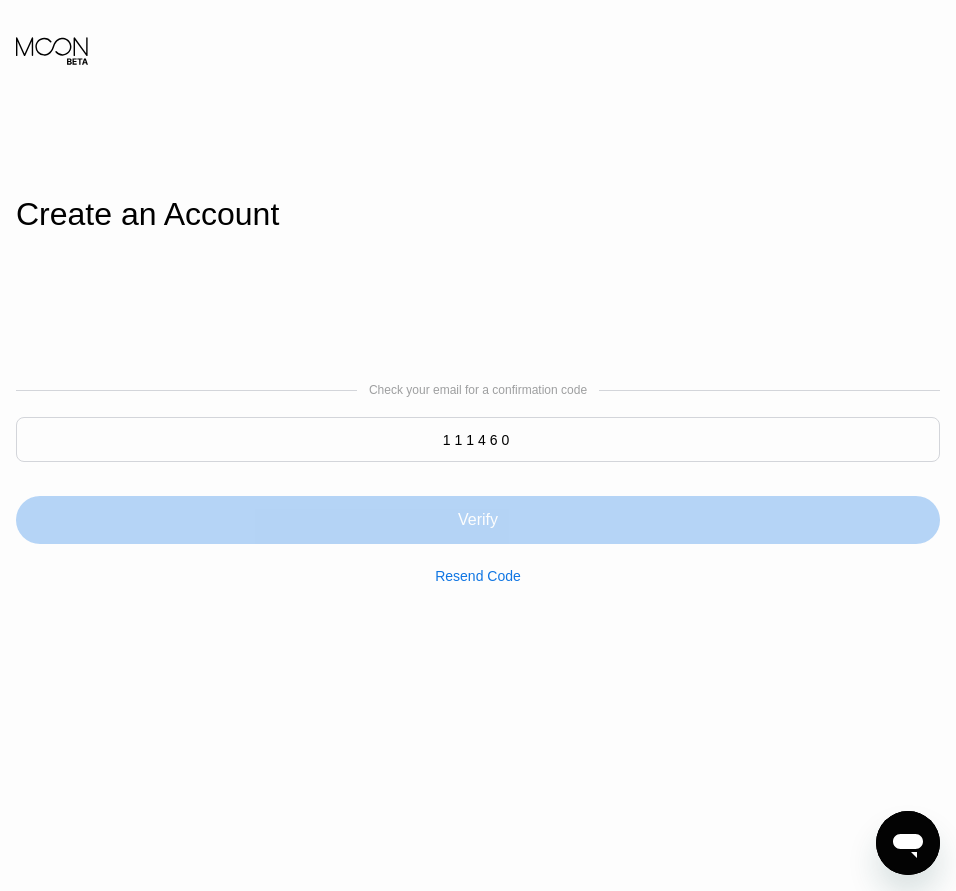 click on "Verify" at bounding box center (478, 520) 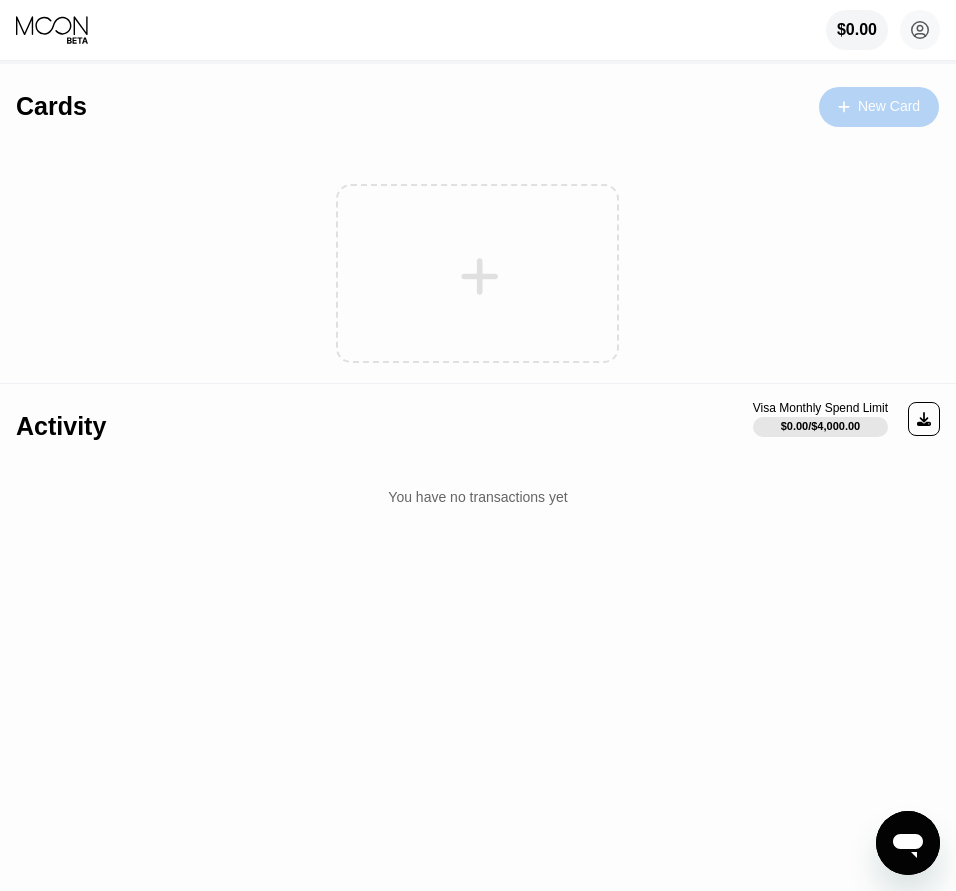 click on "New Card" at bounding box center (889, 106) 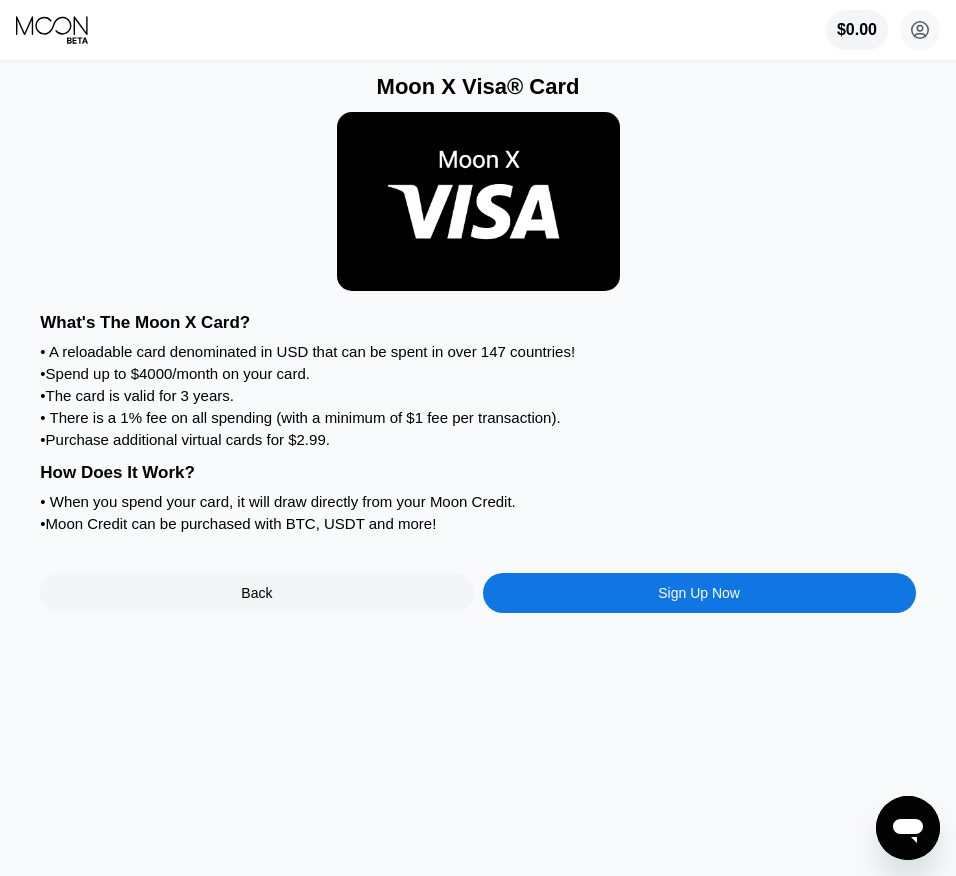scroll, scrollTop: 0, scrollLeft: 0, axis: both 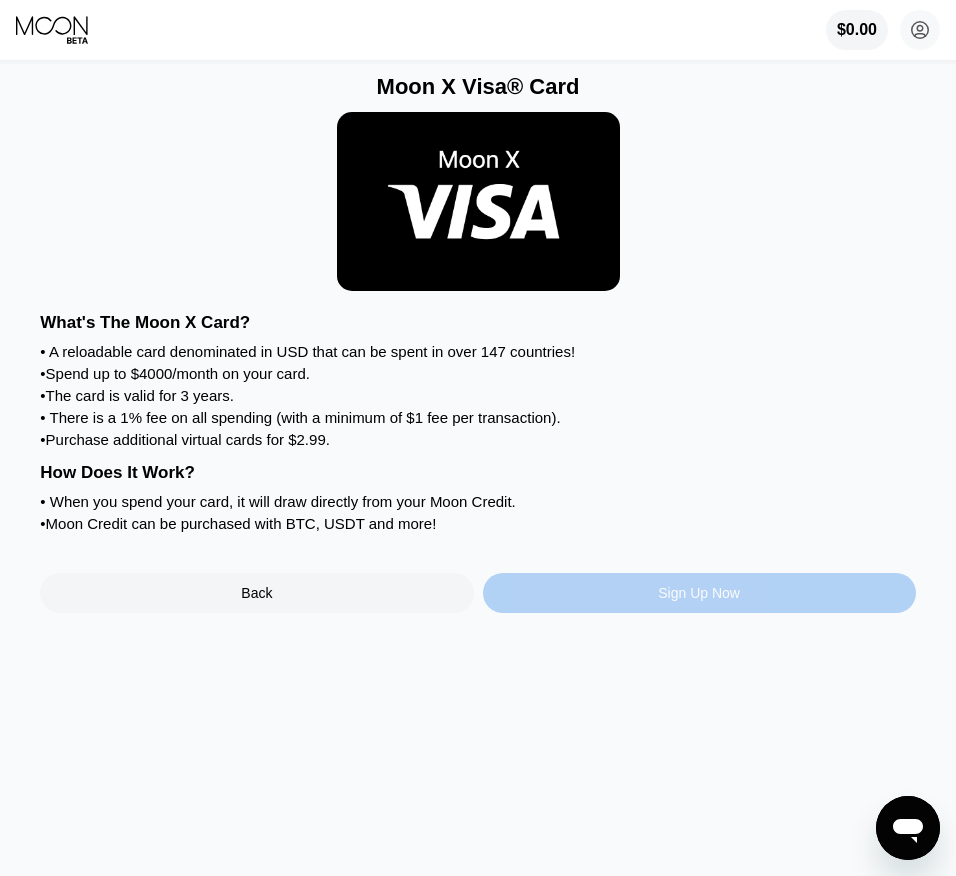click on "Sign Up Now" at bounding box center [699, 593] 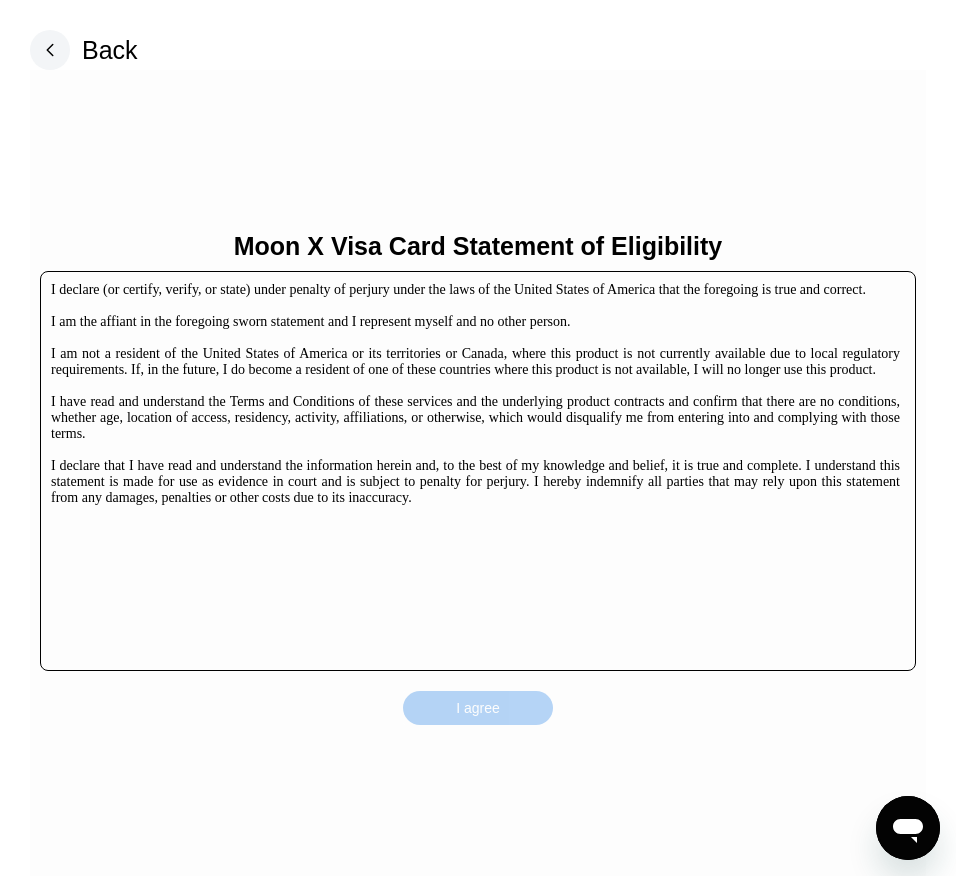 click on "I agree" at bounding box center [478, 708] 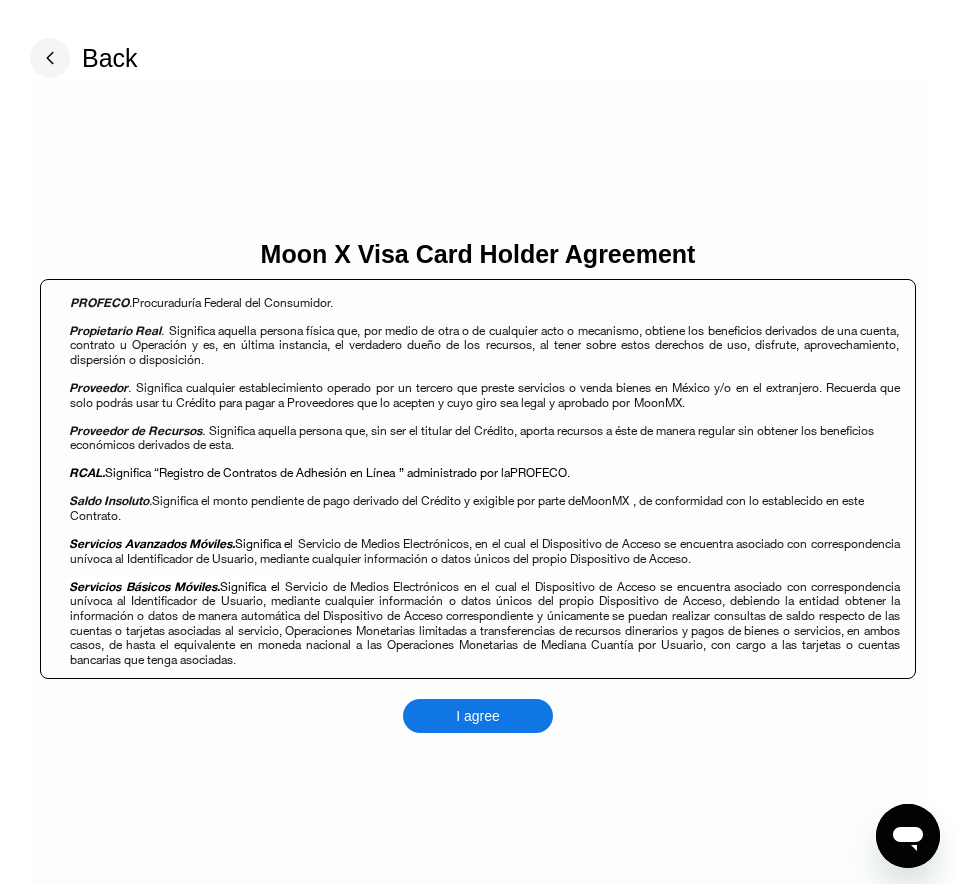 scroll, scrollTop: 2400, scrollLeft: 0, axis: vertical 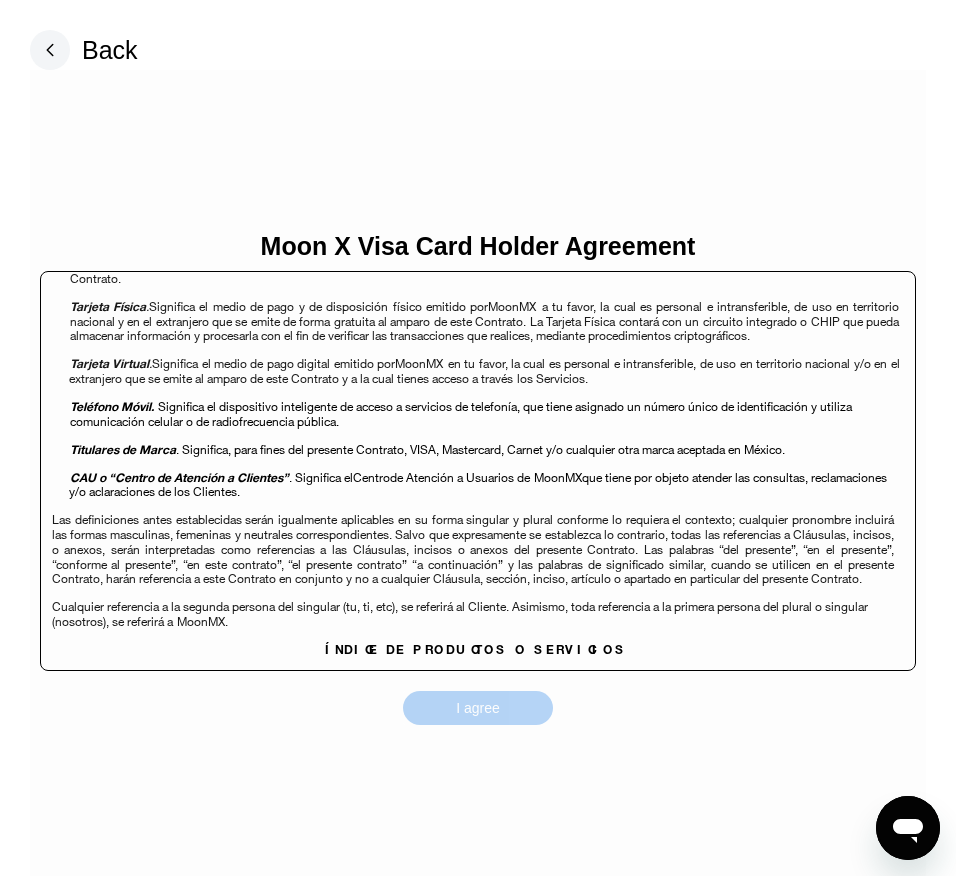 click on "I agree" at bounding box center [478, 708] 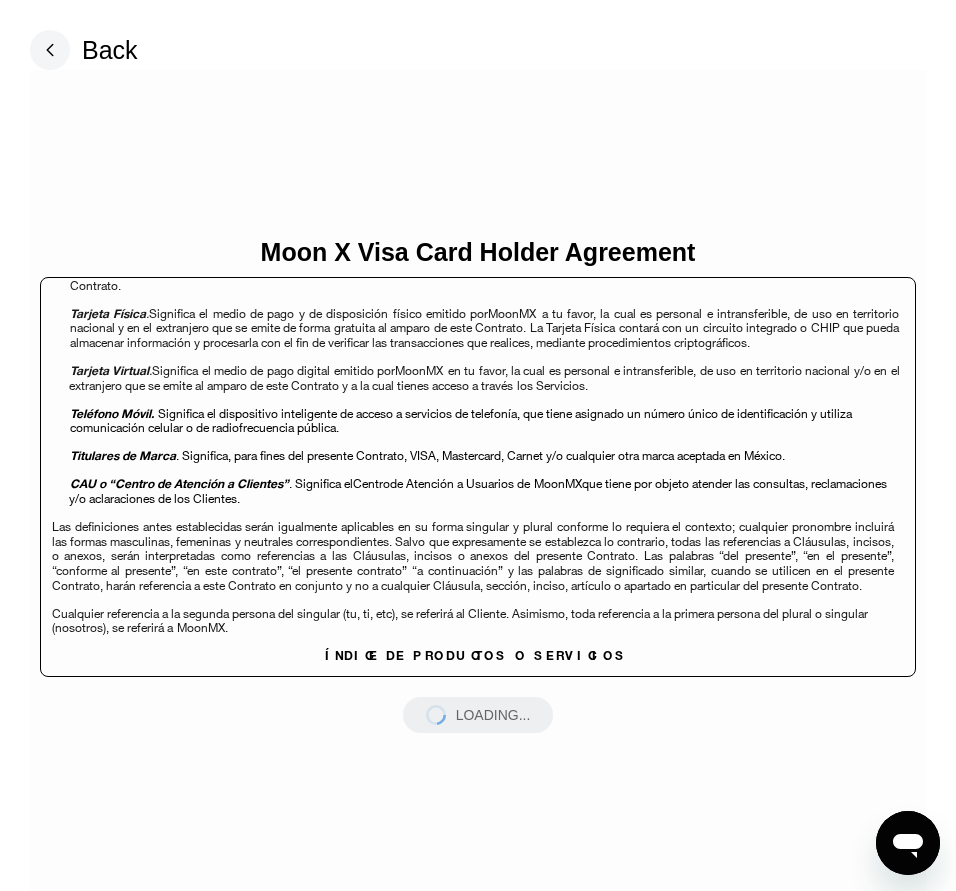 scroll, scrollTop: 2400, scrollLeft: 0, axis: vertical 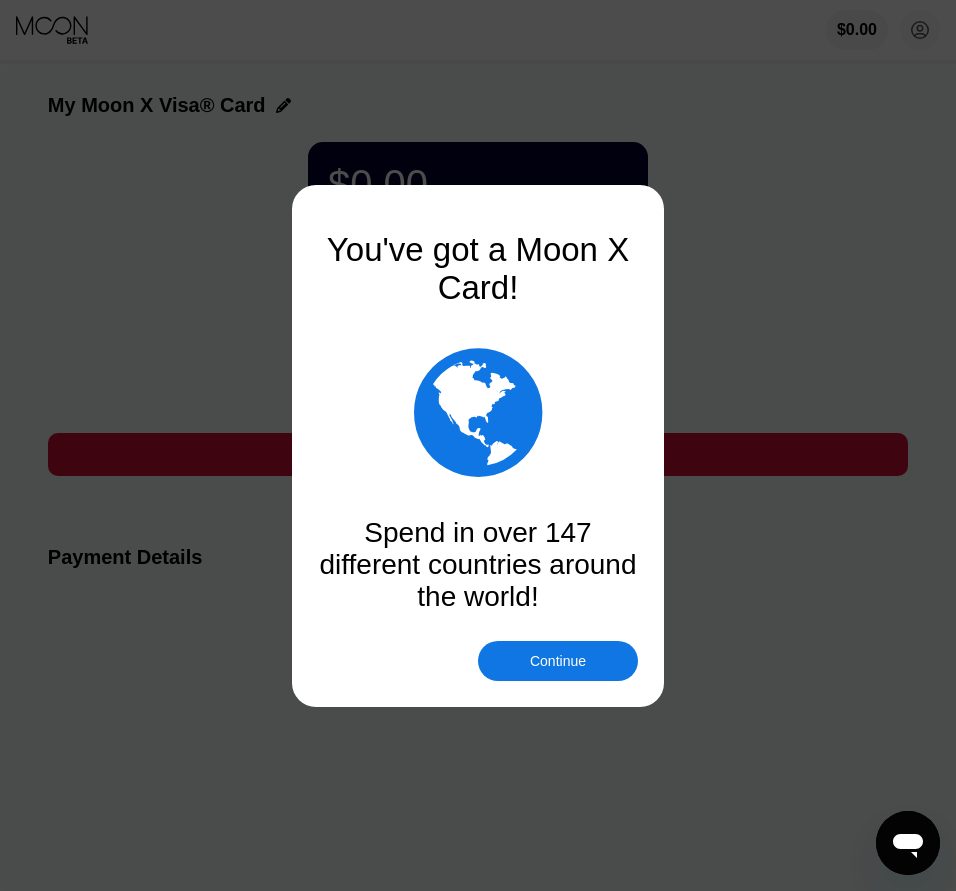 click on "Continue" at bounding box center [558, 661] 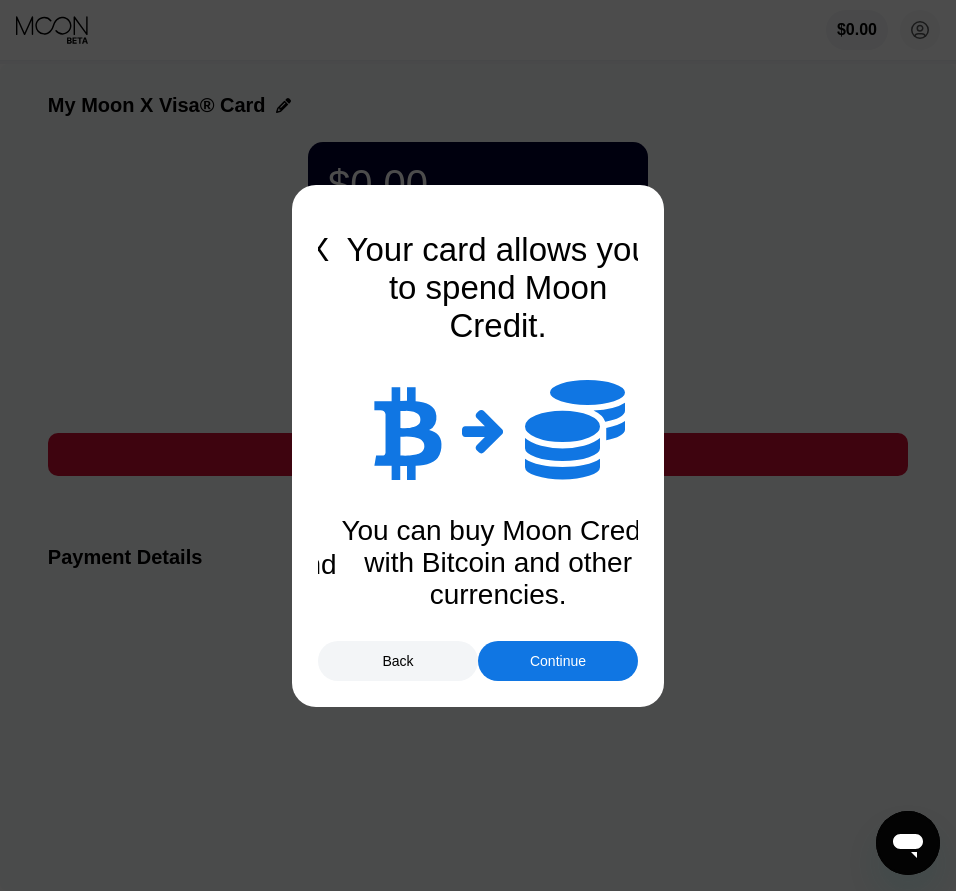 click on "Continue" at bounding box center (558, 661) 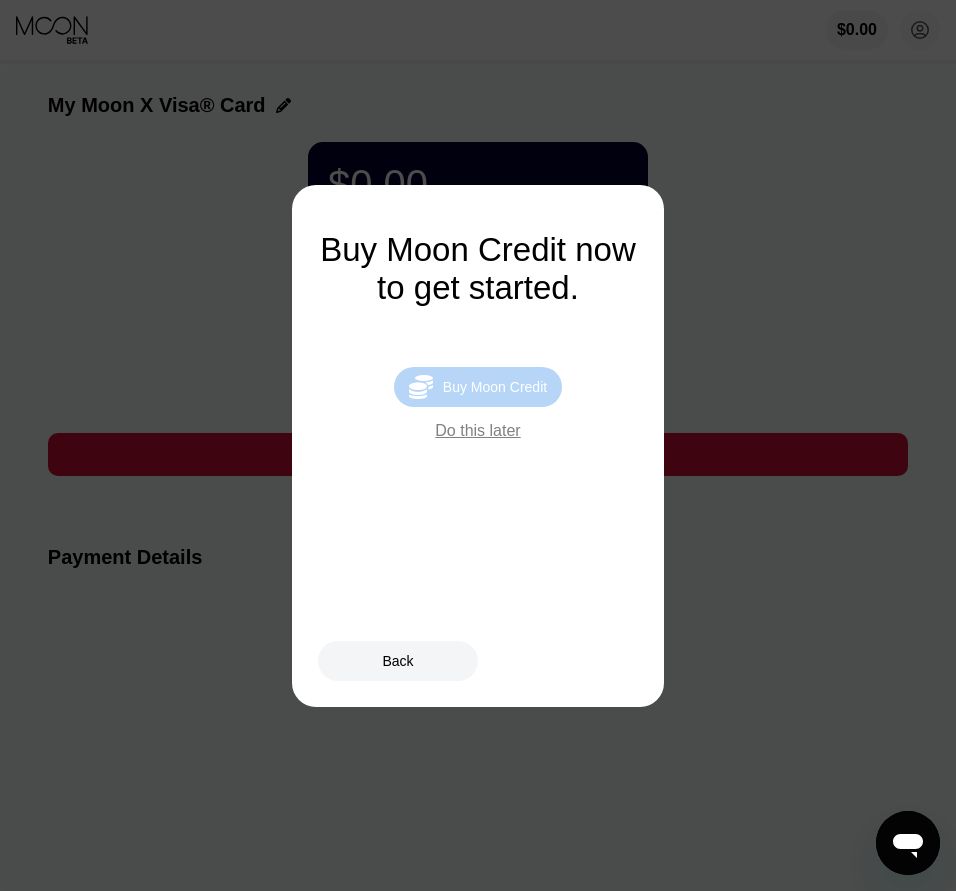 click on "Buy Moon Credit" at bounding box center [495, 387] 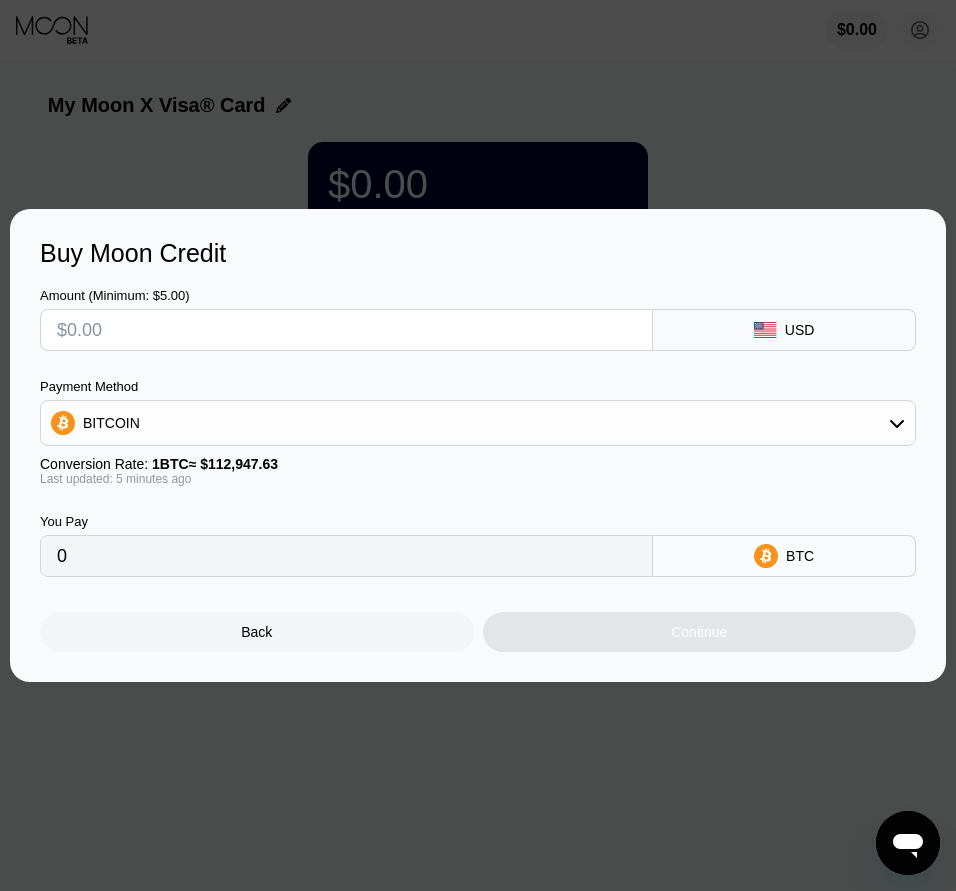 click at bounding box center [346, 330] 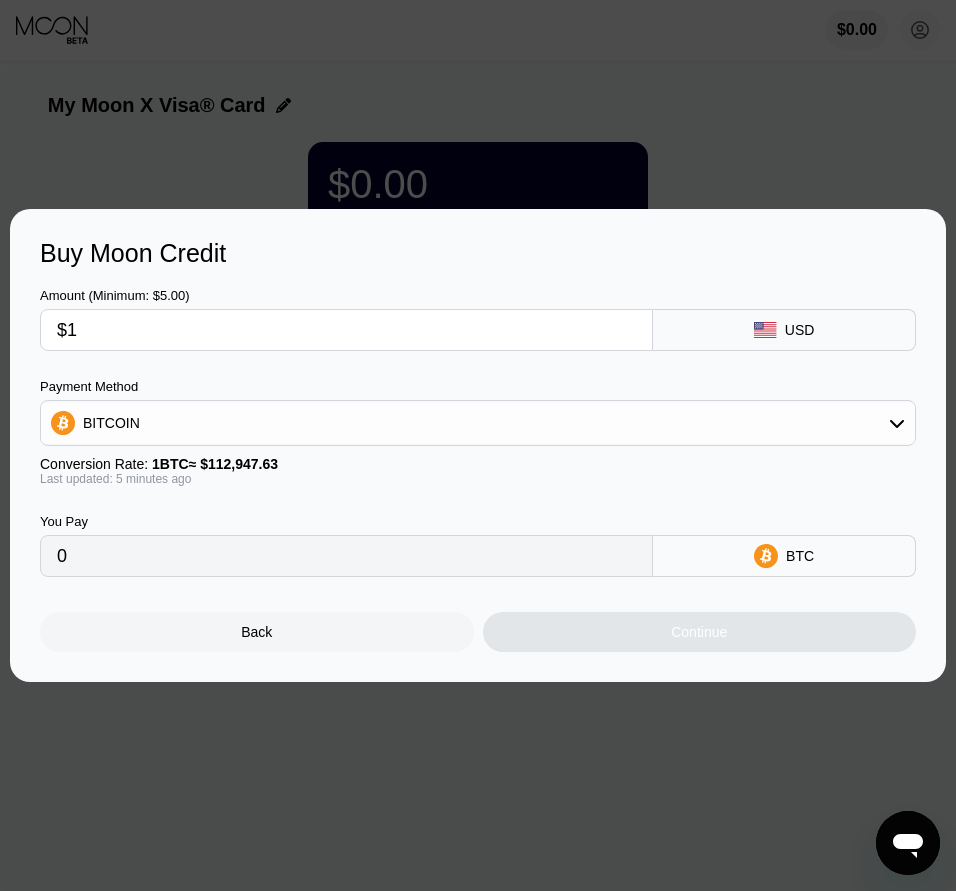 type on "0.00000885" 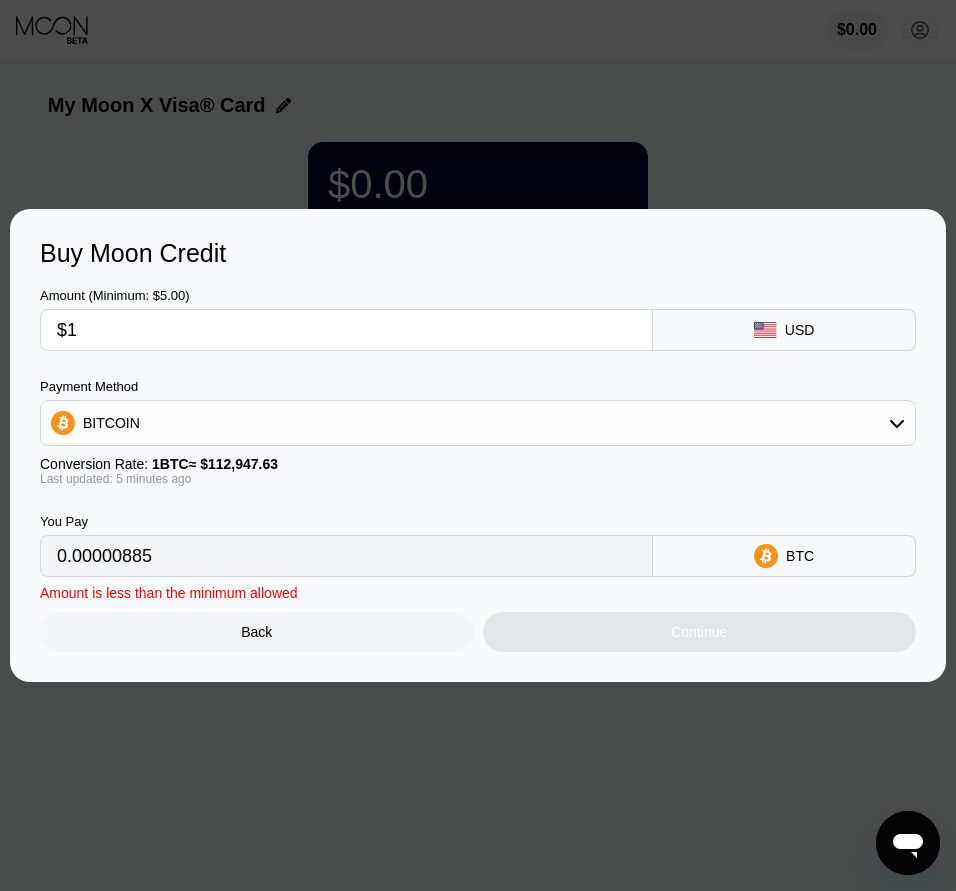 type on "$12" 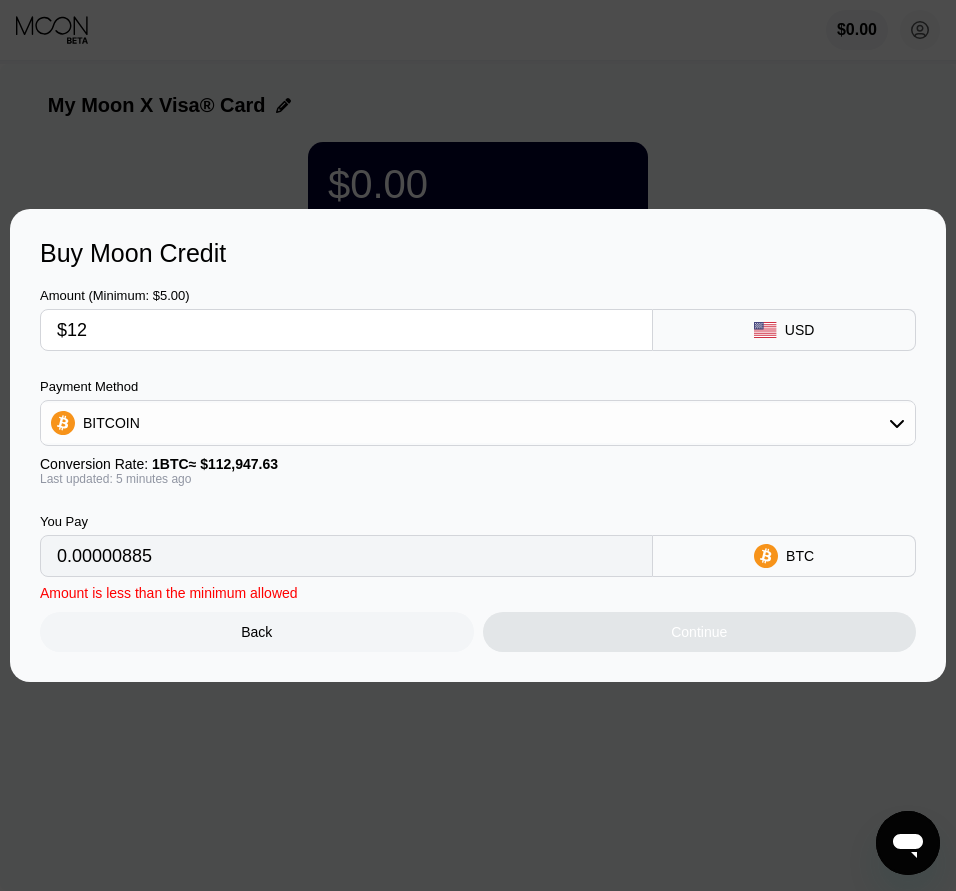 type on "0.00010612" 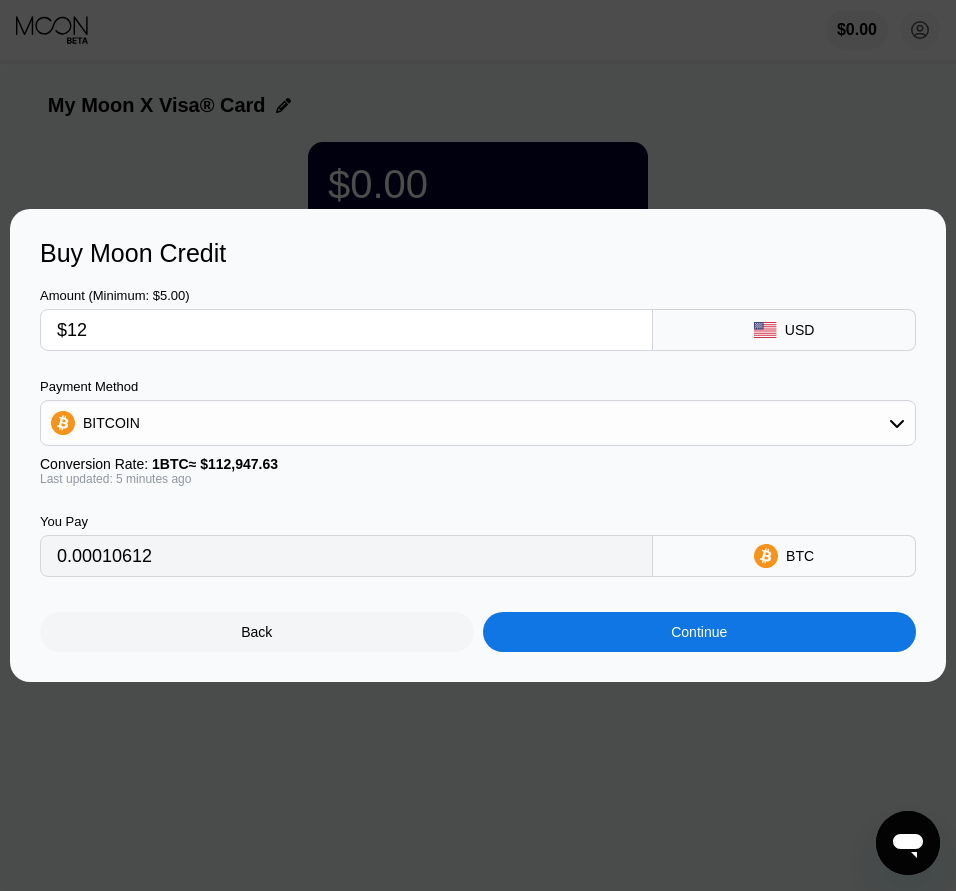 type on "$12" 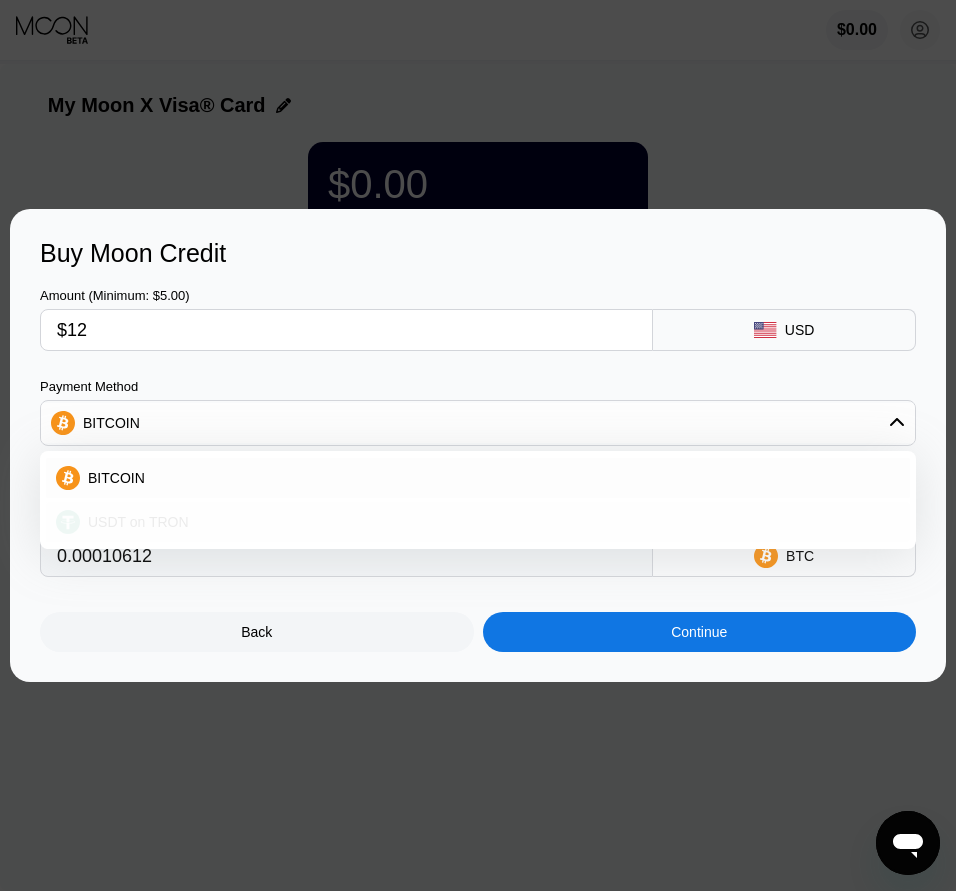 click on "USDT on TRON" at bounding box center (134, 522) 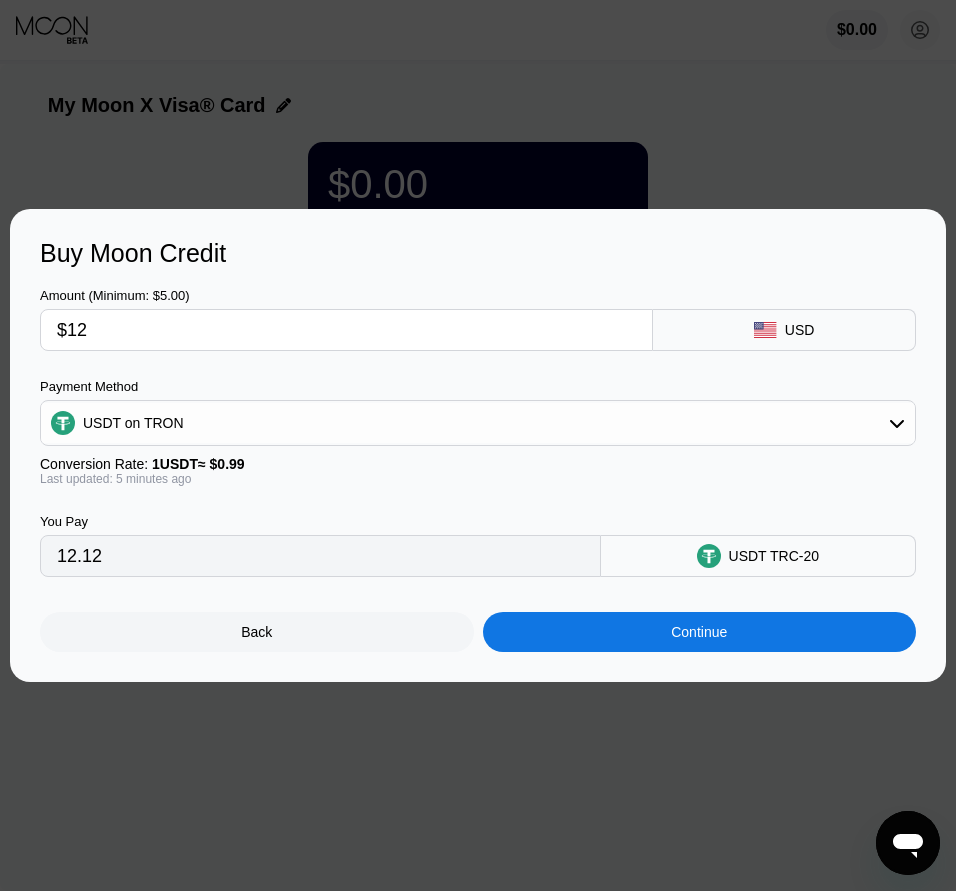 click on "12.12" at bounding box center [320, 556] 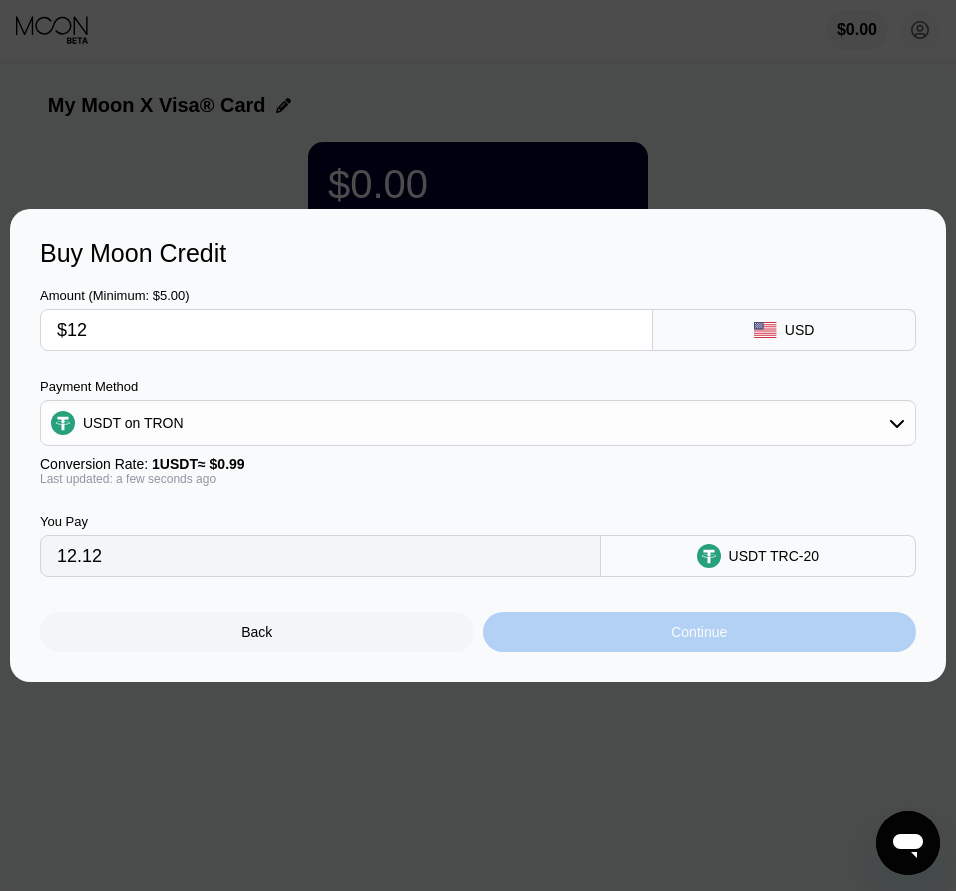 click on "Continue" at bounding box center (699, 632) 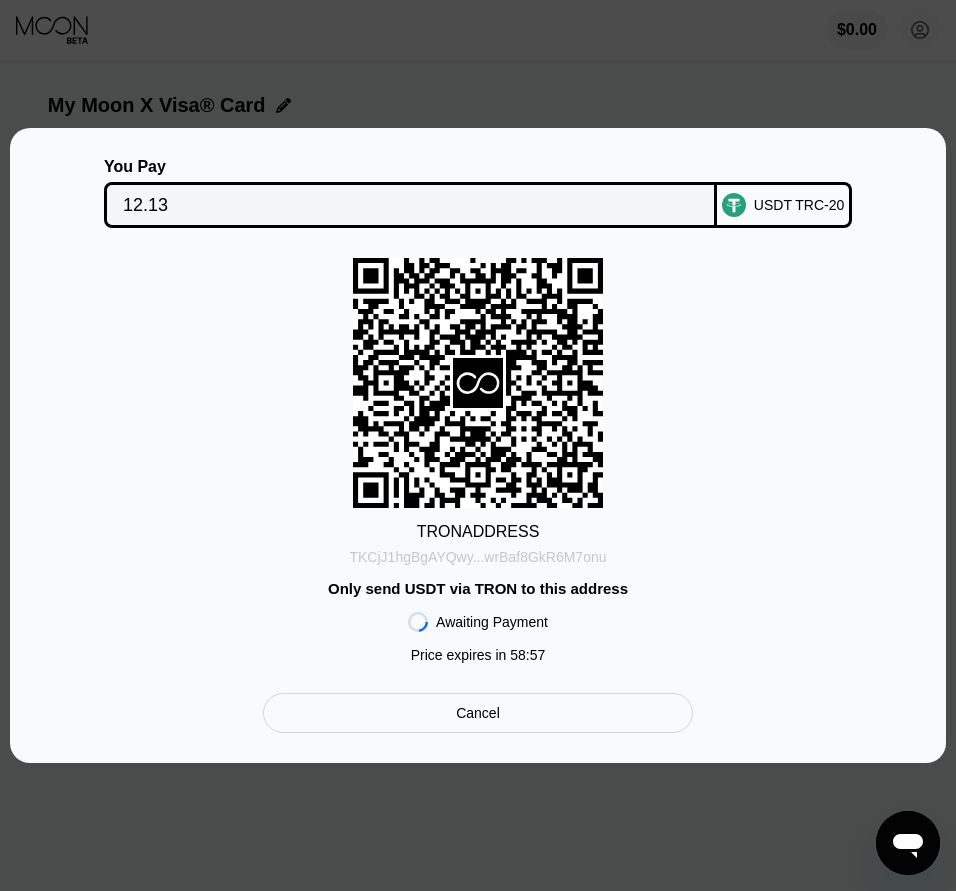 click on "TKCjJ1hgBgAYQwy...wrBaf8GkR6M7onu" at bounding box center (477, 557) 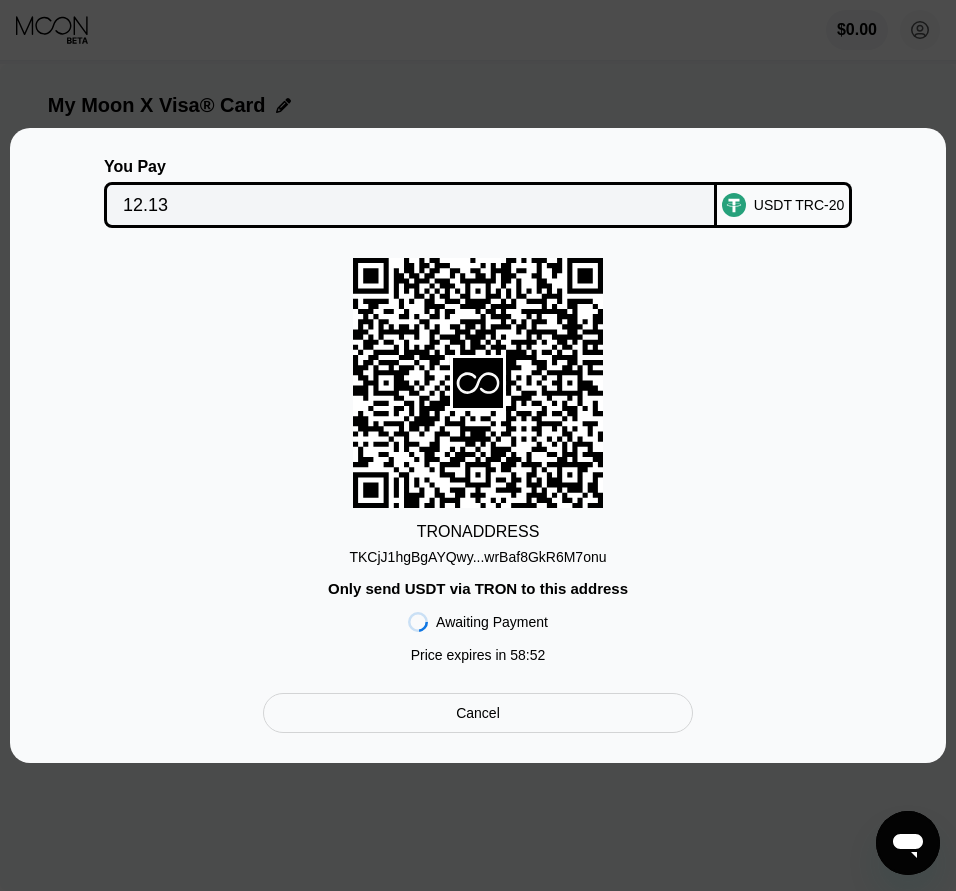 click on "12.13" at bounding box center [410, 205] 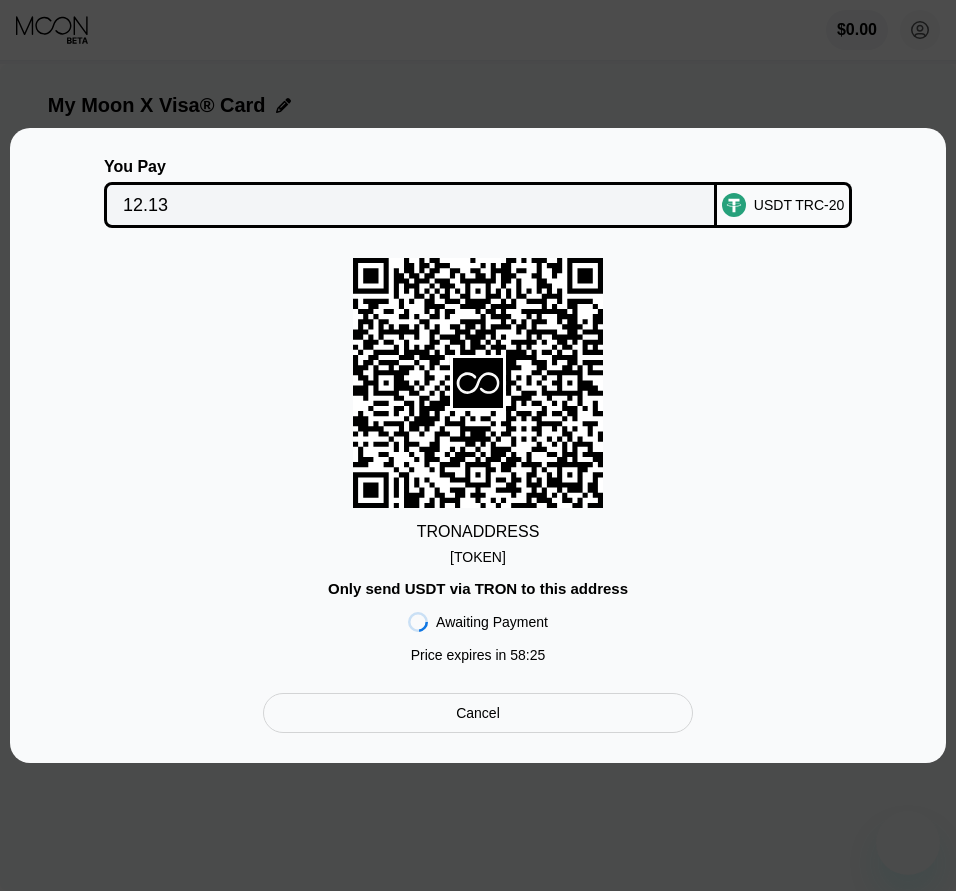 scroll, scrollTop: 0, scrollLeft: 0, axis: both 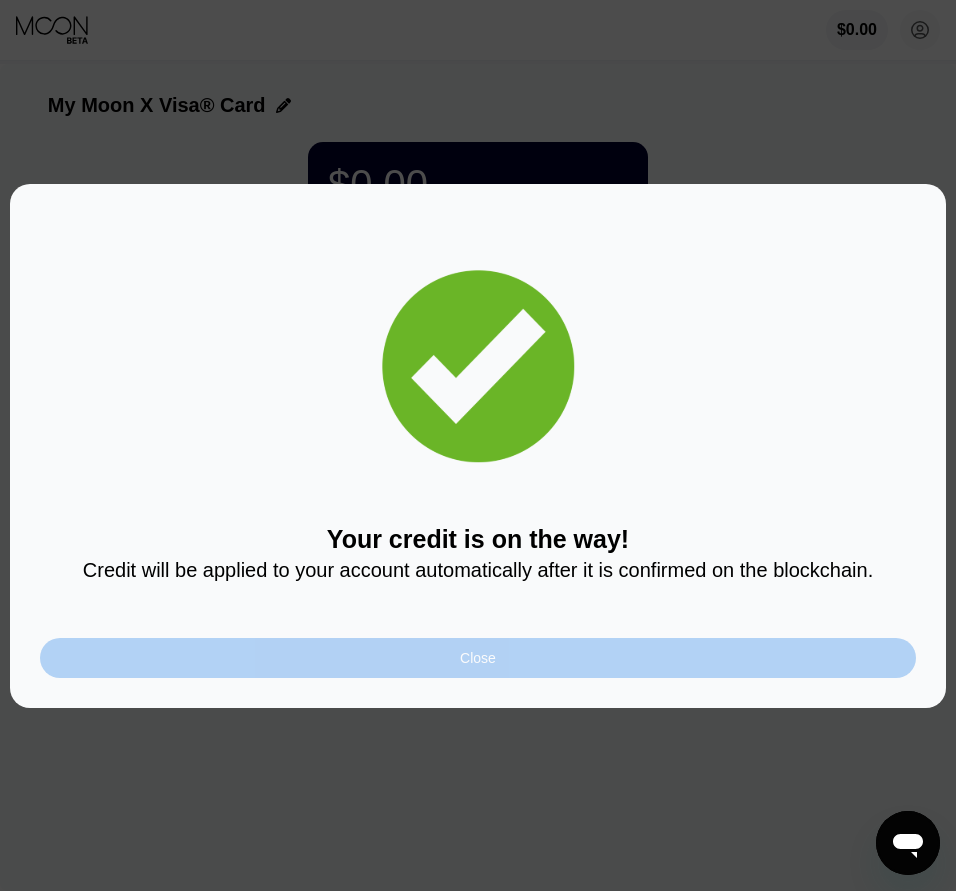click on "Close" at bounding box center (478, 658) 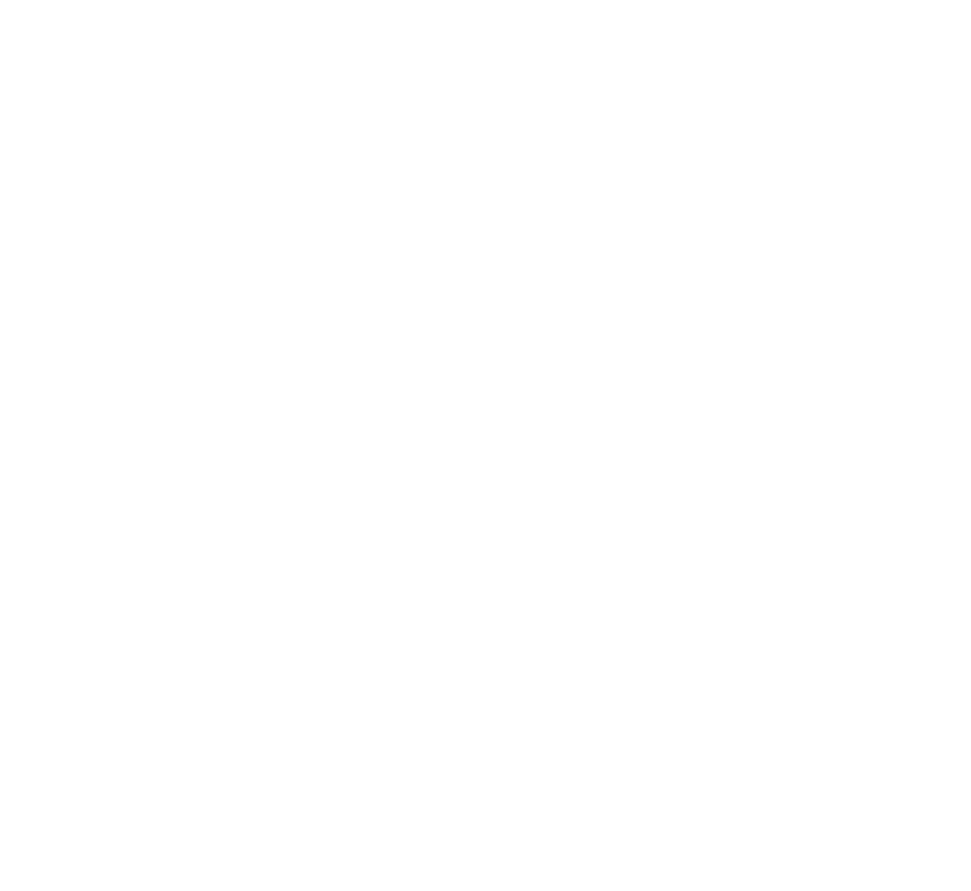 scroll, scrollTop: 0, scrollLeft: 0, axis: both 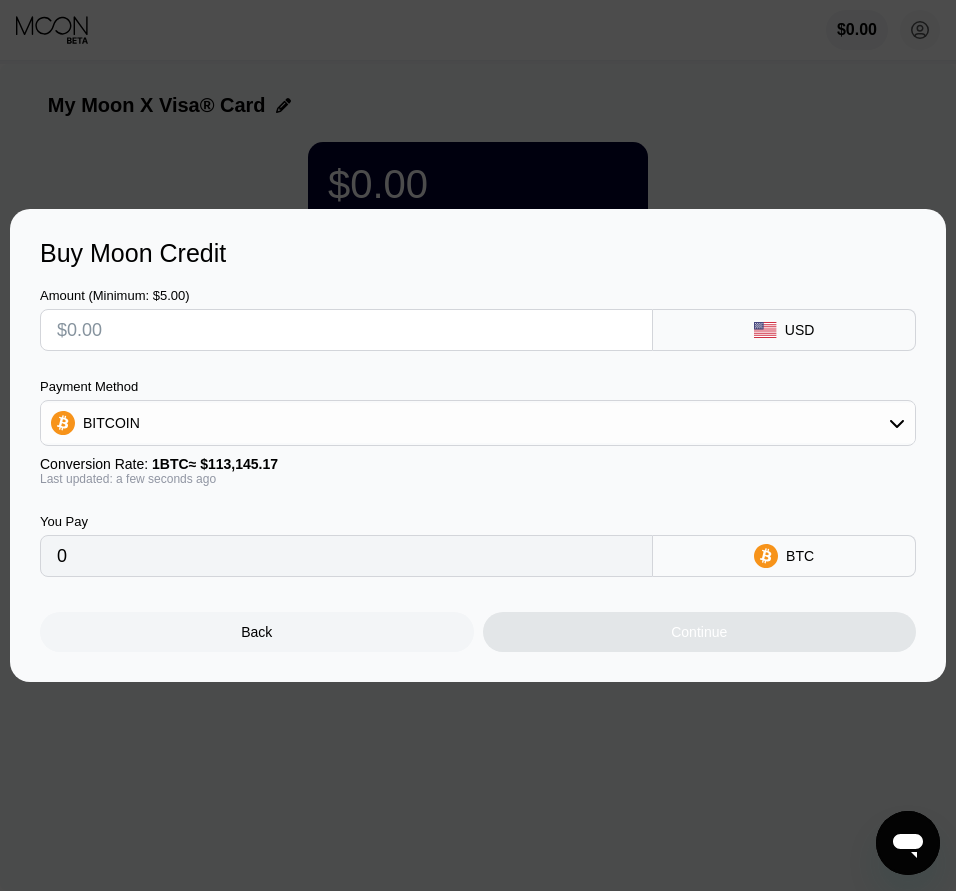click at bounding box center [485, 445] 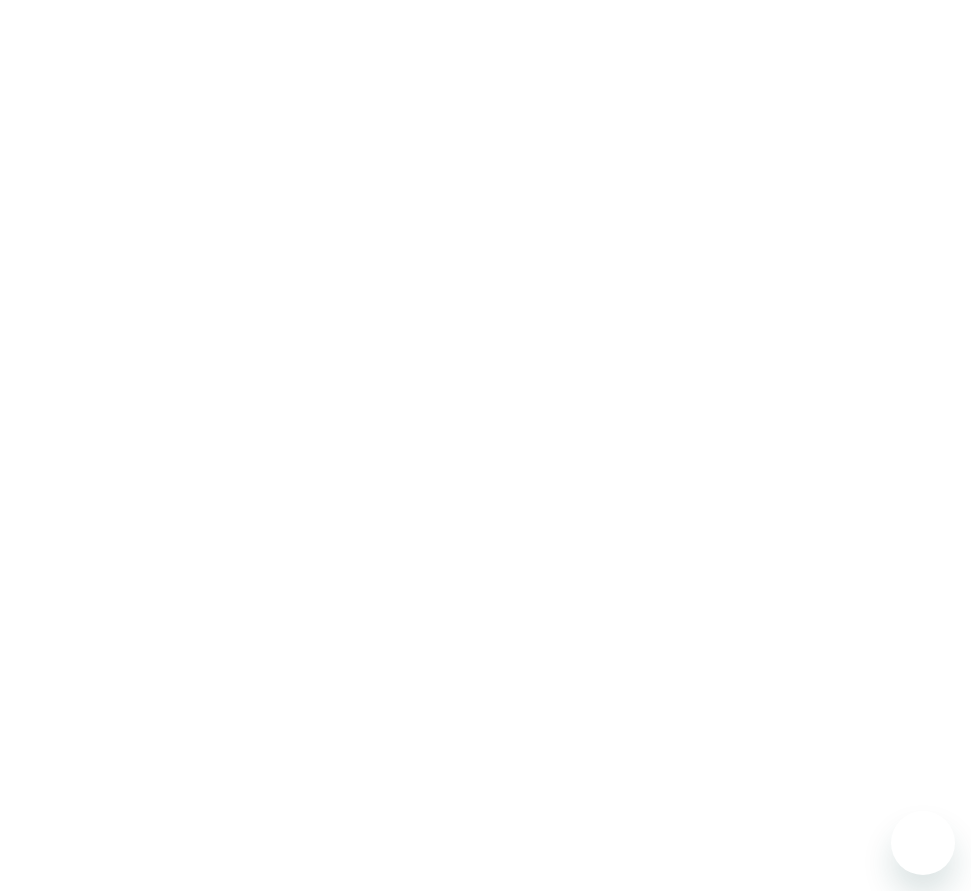 scroll, scrollTop: 0, scrollLeft: 0, axis: both 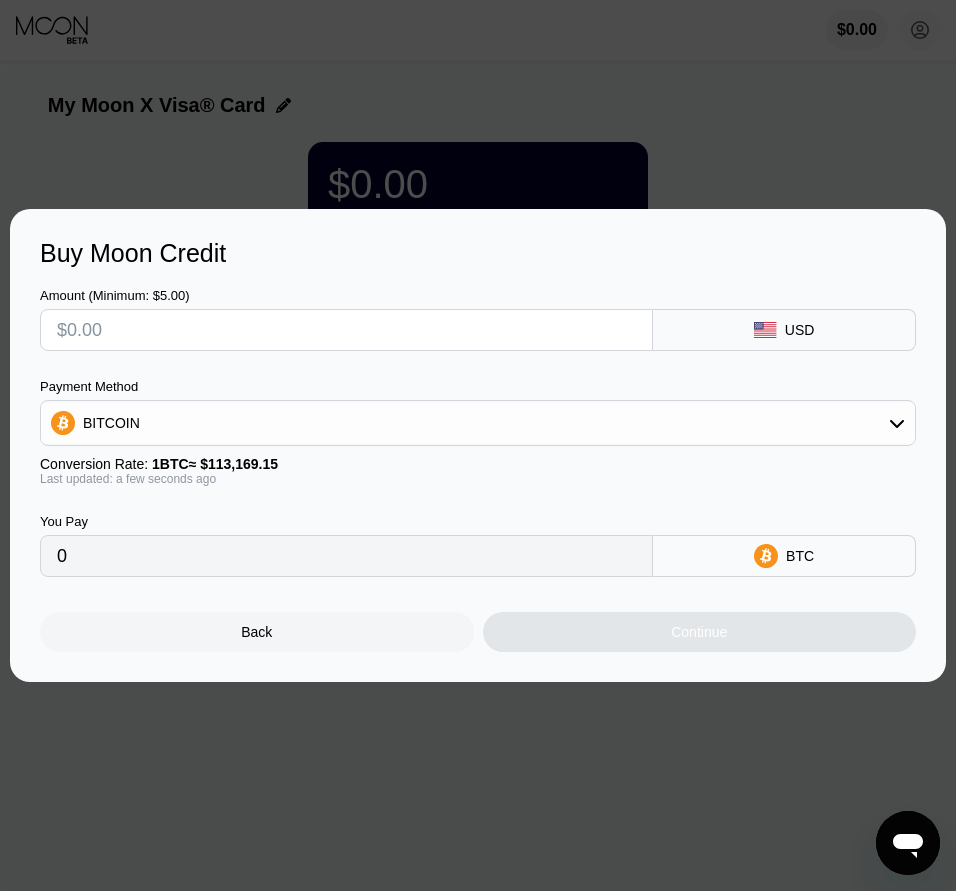click on "Back" at bounding box center [257, 632] 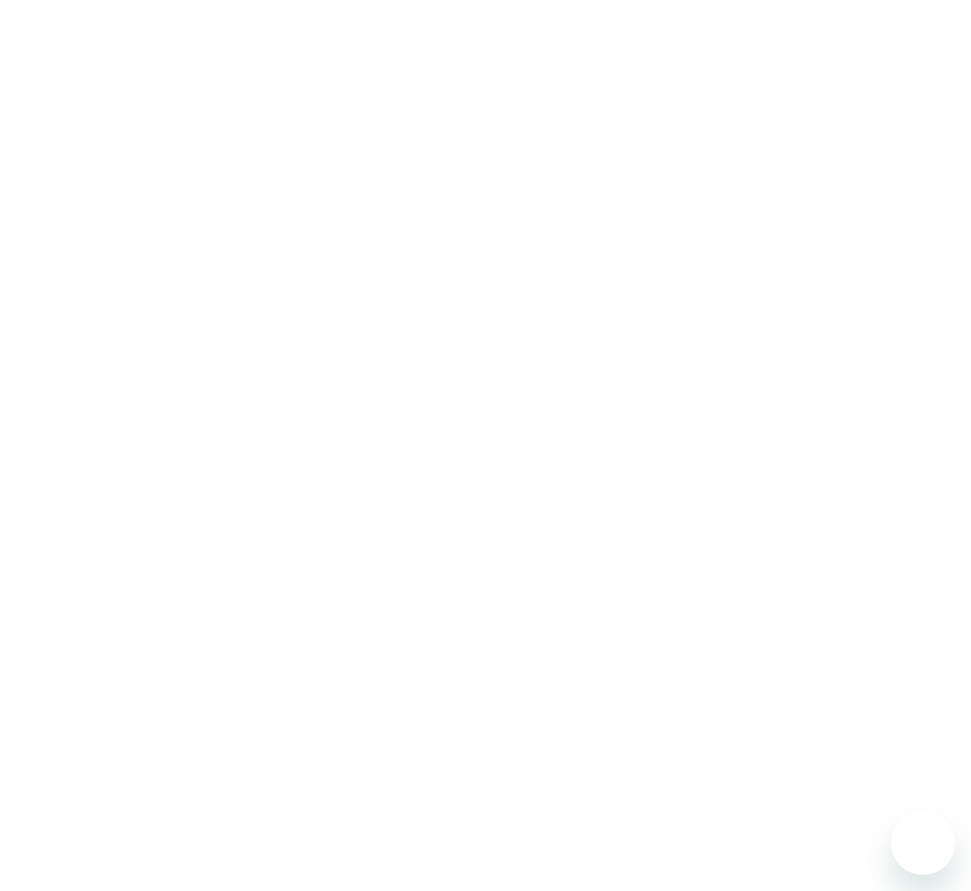 scroll, scrollTop: 0, scrollLeft: 0, axis: both 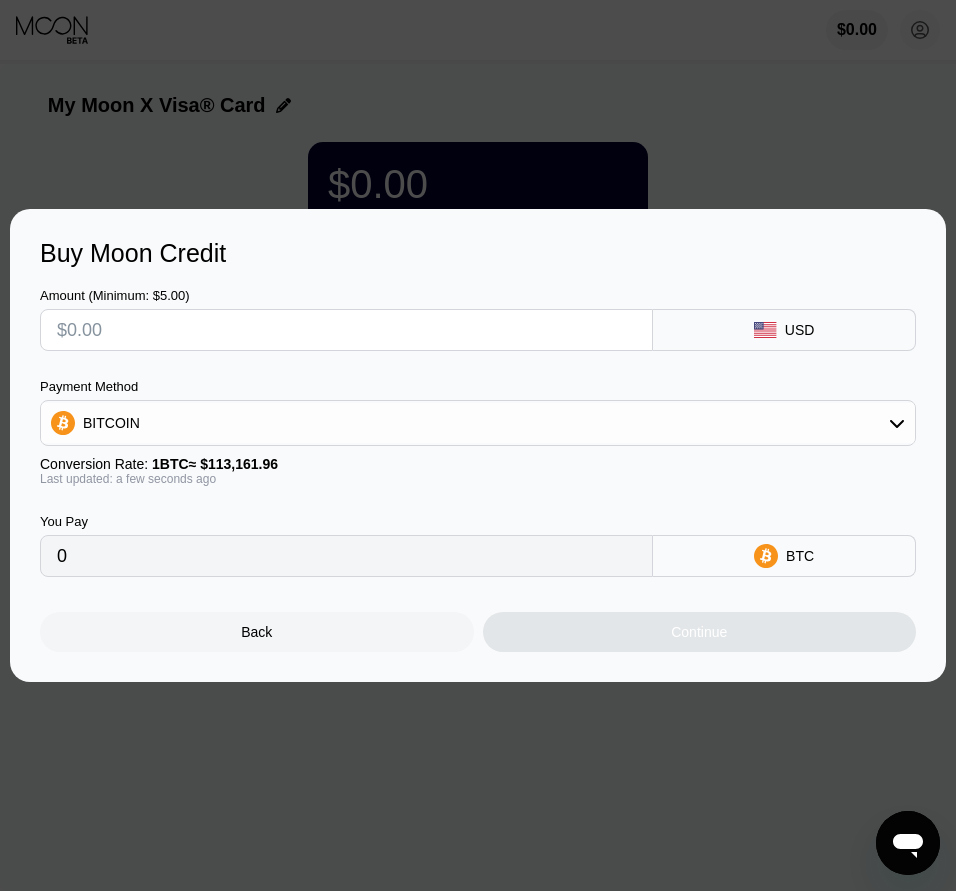 click at bounding box center (485, 445) 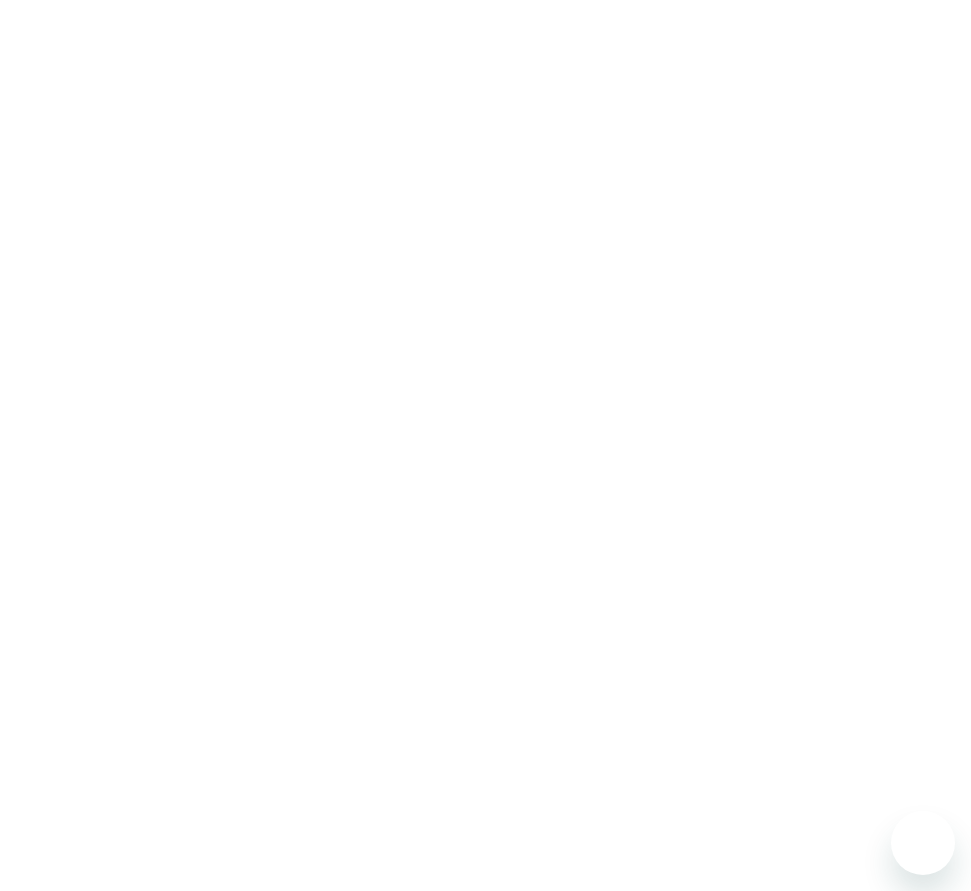 scroll, scrollTop: 0, scrollLeft: 0, axis: both 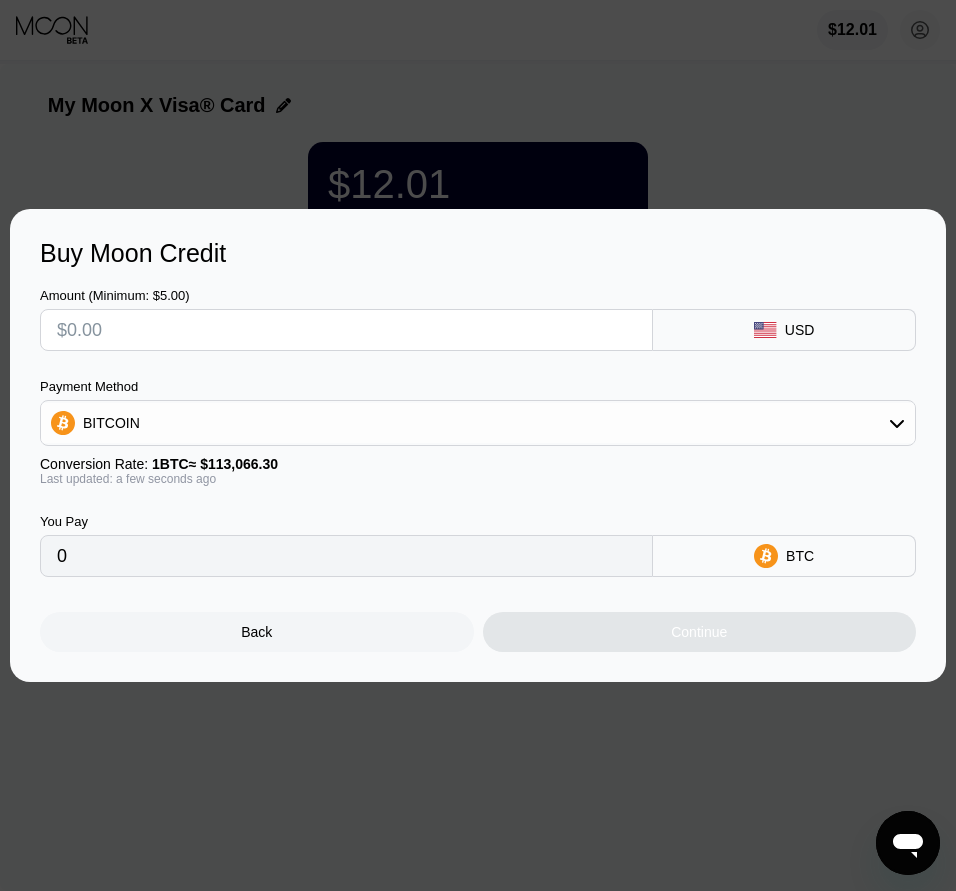 click at bounding box center (485, 445) 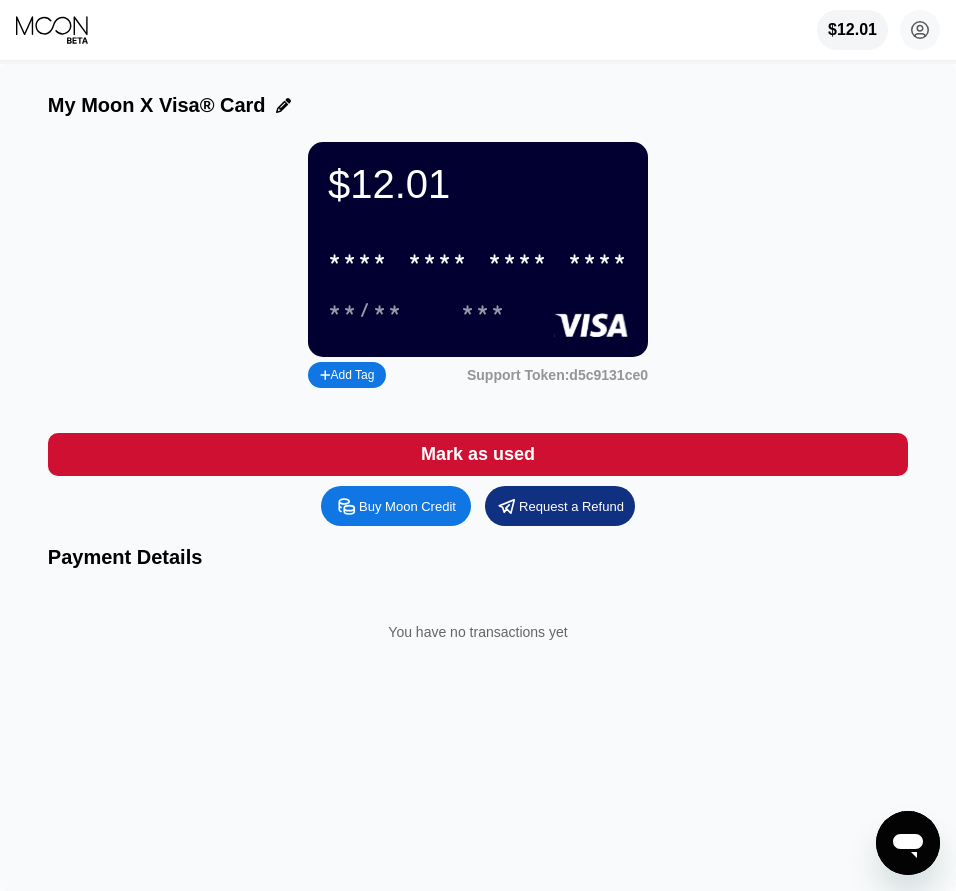 click on "* * * *" at bounding box center (518, 260) 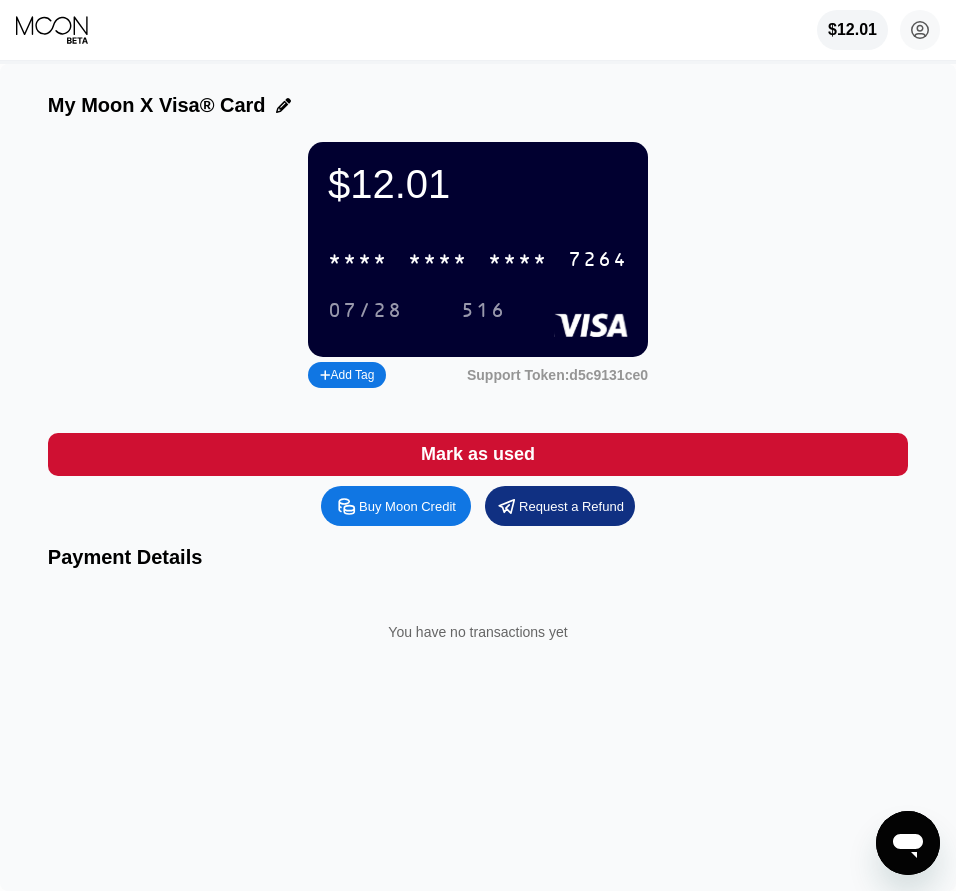click on "* * * *" at bounding box center (518, 260) 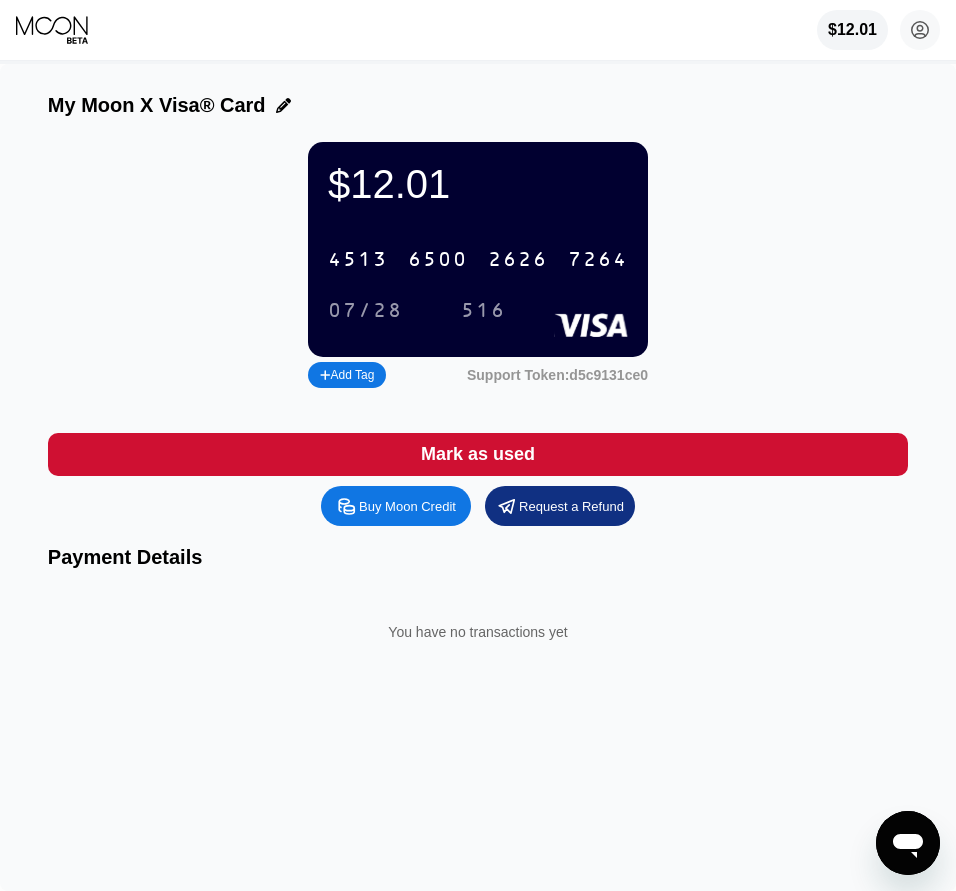 click on "07/28" at bounding box center [365, 311] 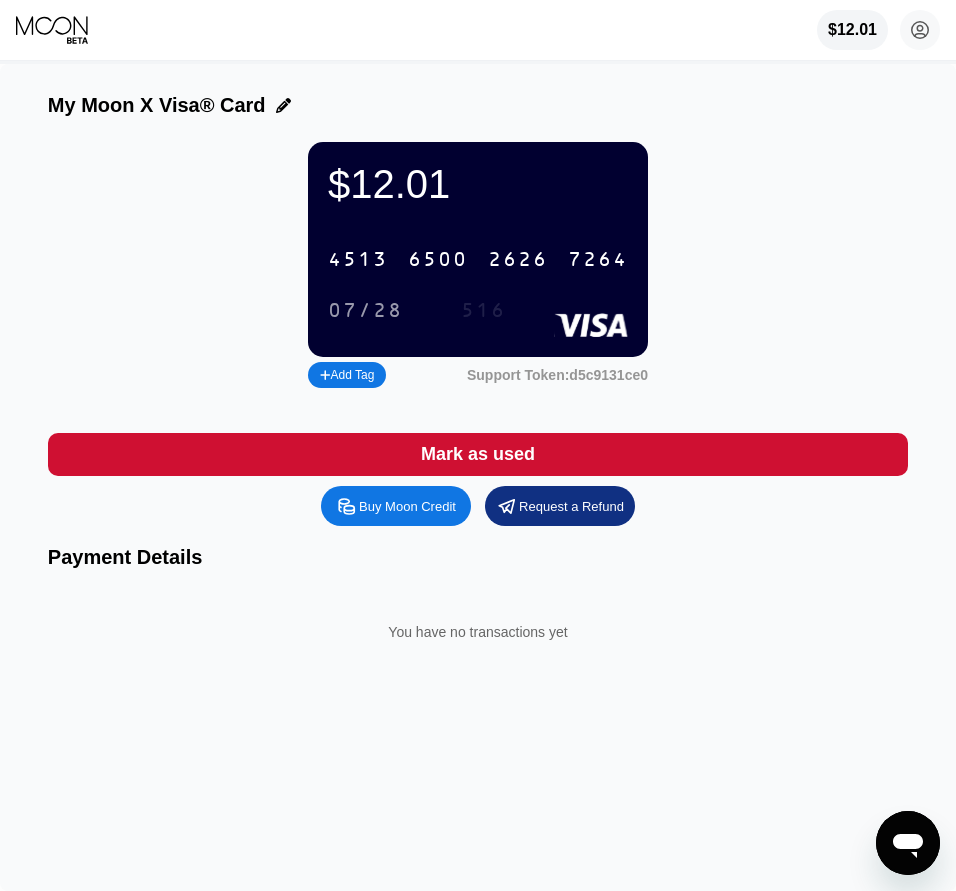 click on "516" at bounding box center [483, 311] 